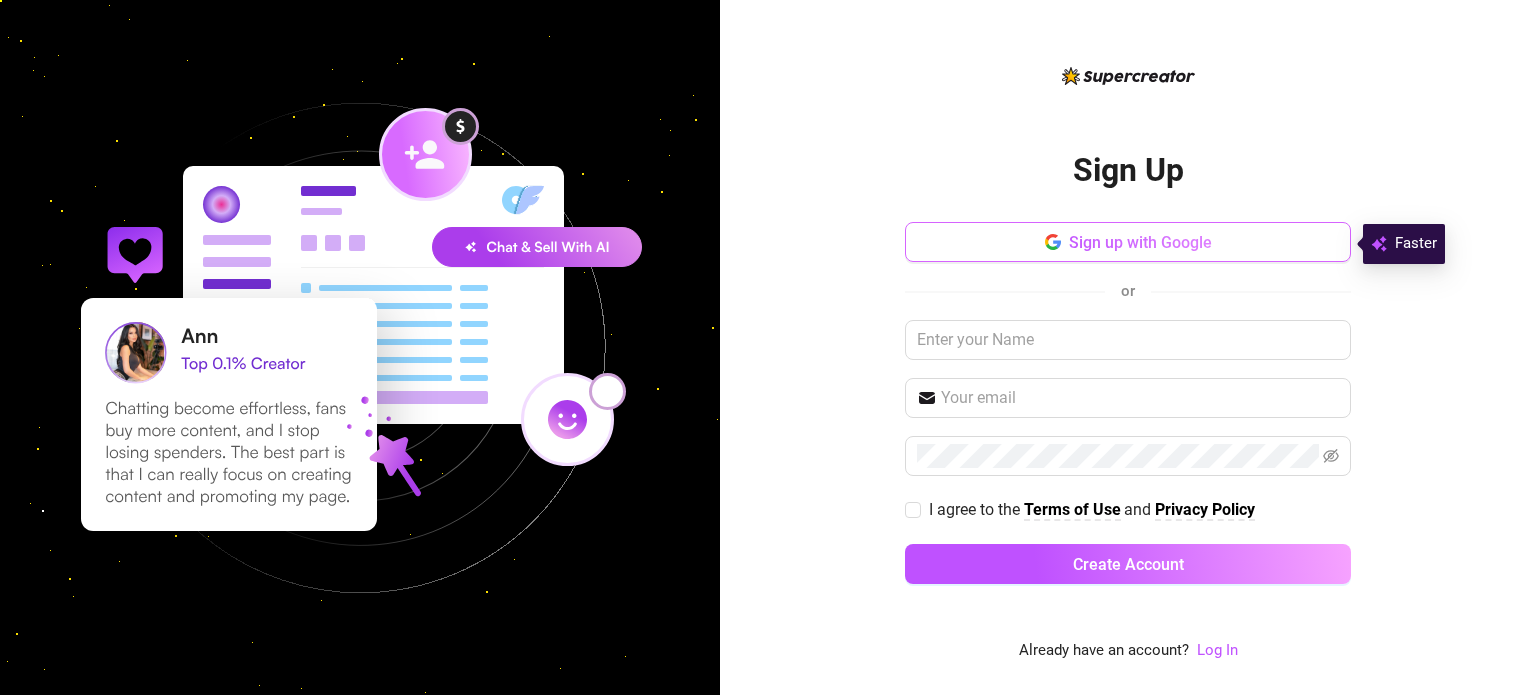 scroll, scrollTop: 0, scrollLeft: 0, axis: both 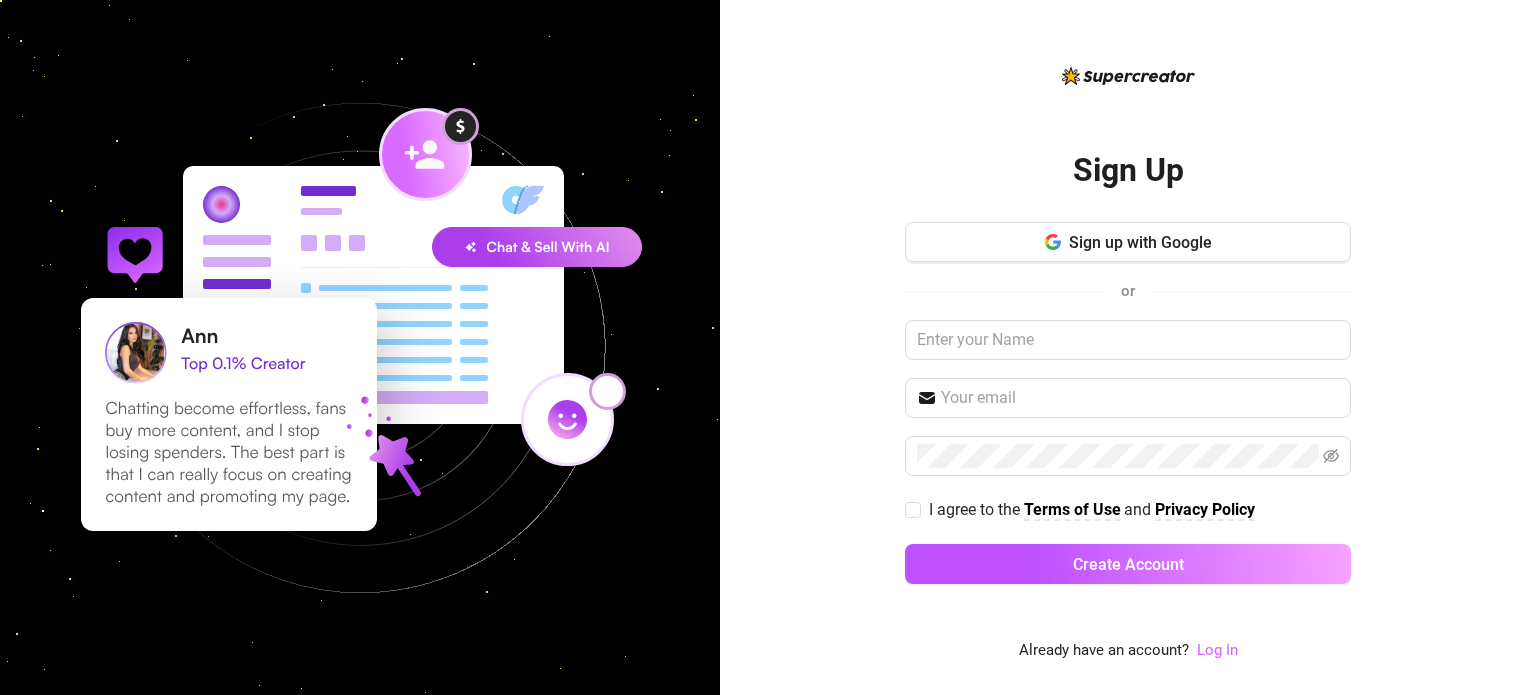 click on "Log In" at bounding box center [1217, 650] 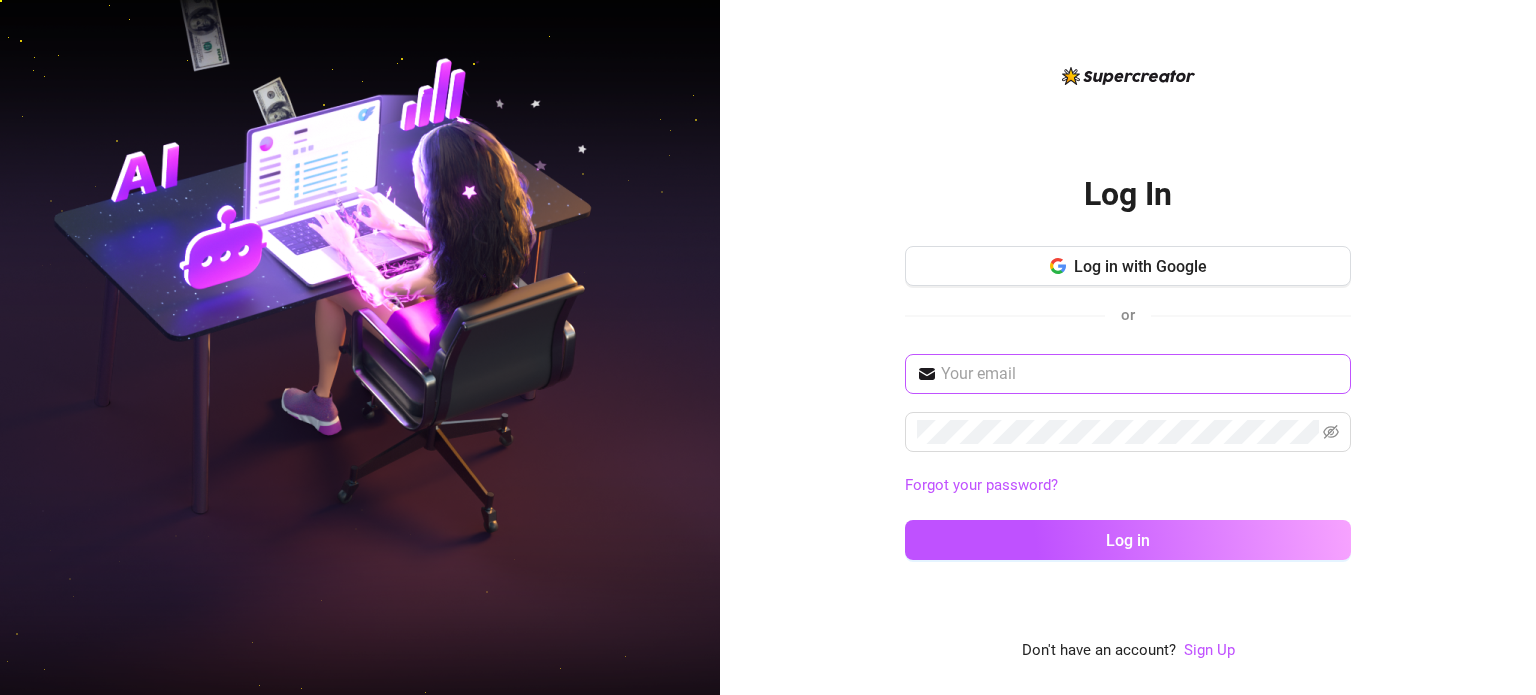 click at bounding box center (1128, 374) 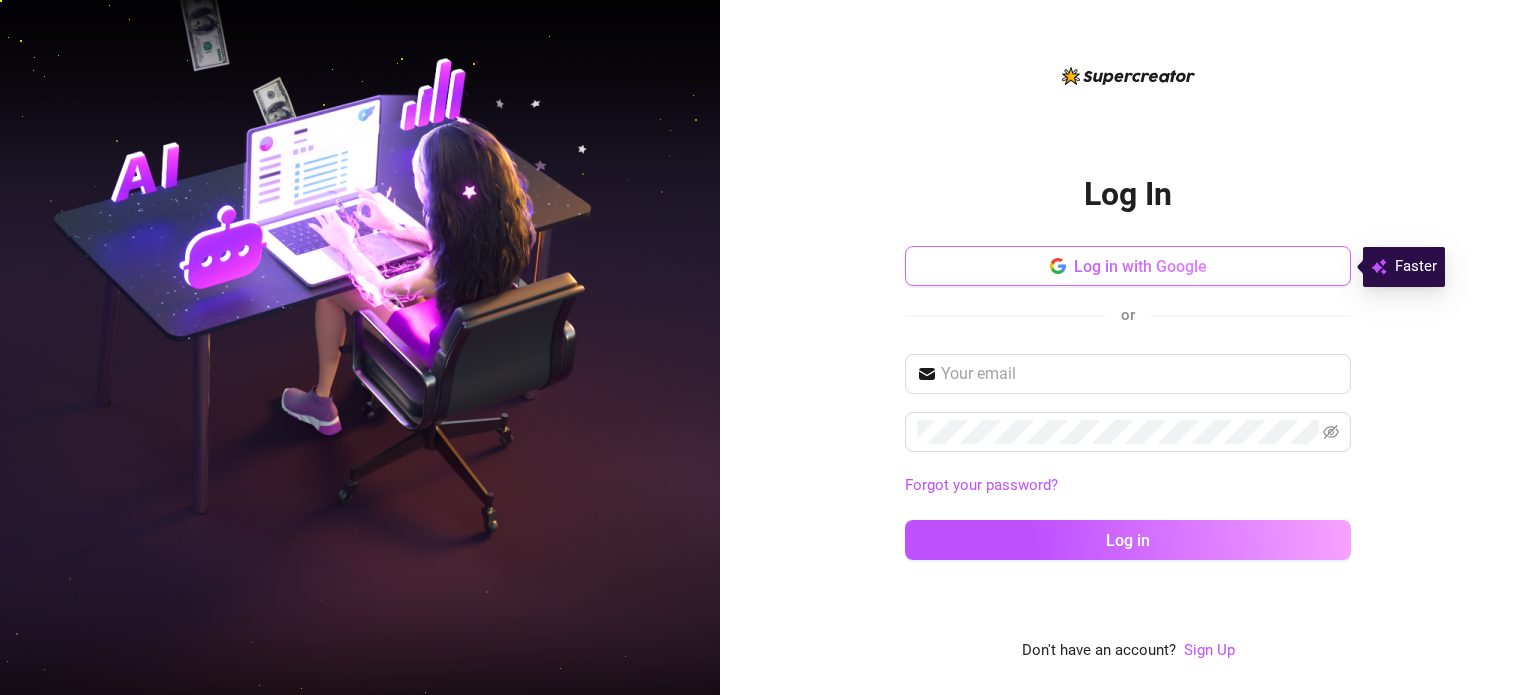 click on "Log in with Google" at bounding box center [1128, 266] 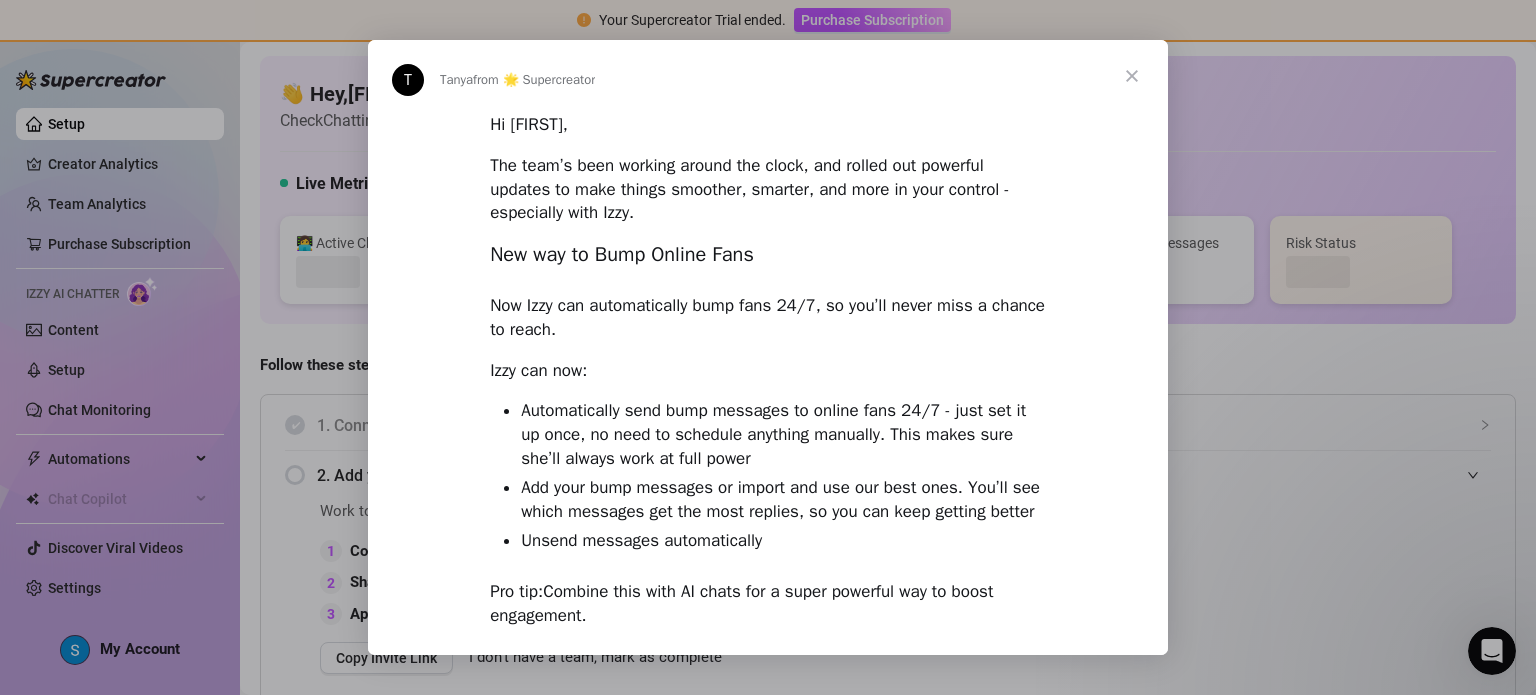 scroll, scrollTop: 0, scrollLeft: 0, axis: both 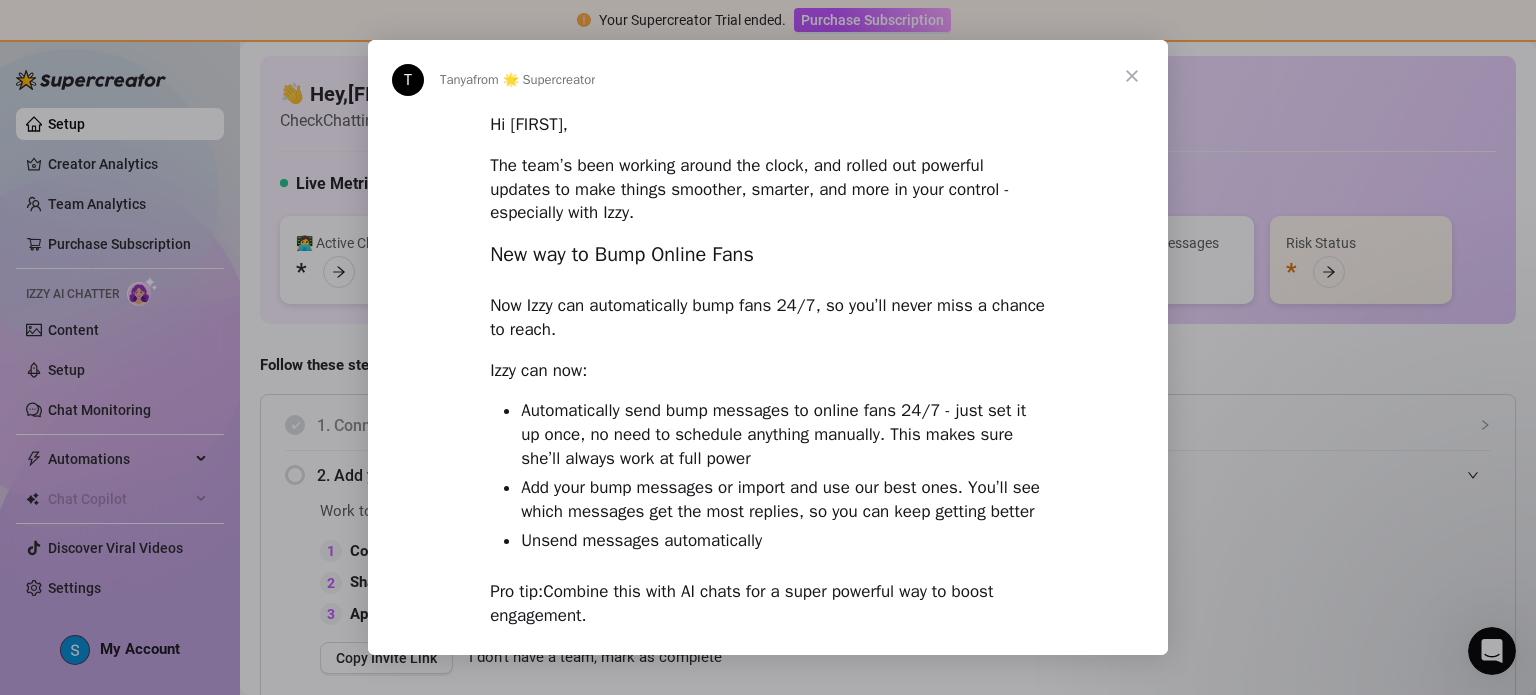 click at bounding box center [1132, 76] 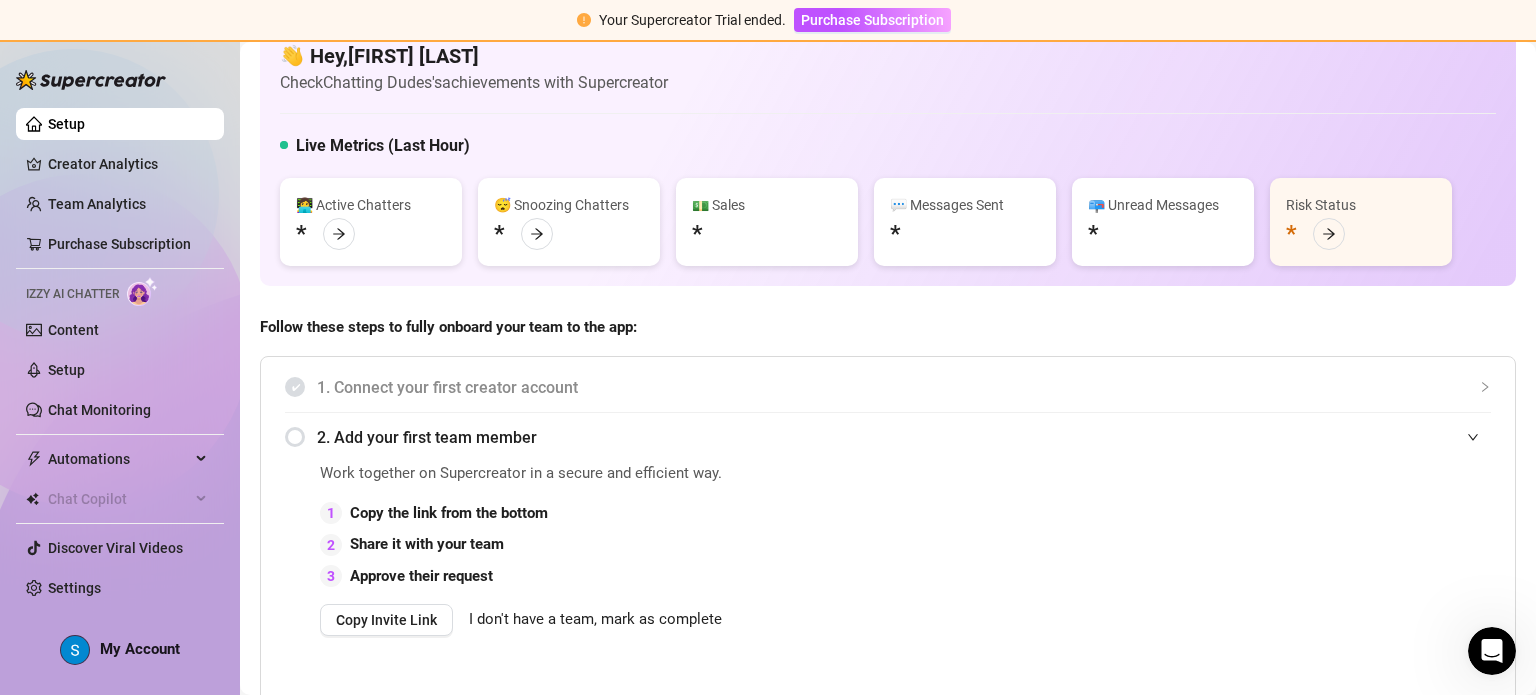 scroll, scrollTop: 266, scrollLeft: 0, axis: vertical 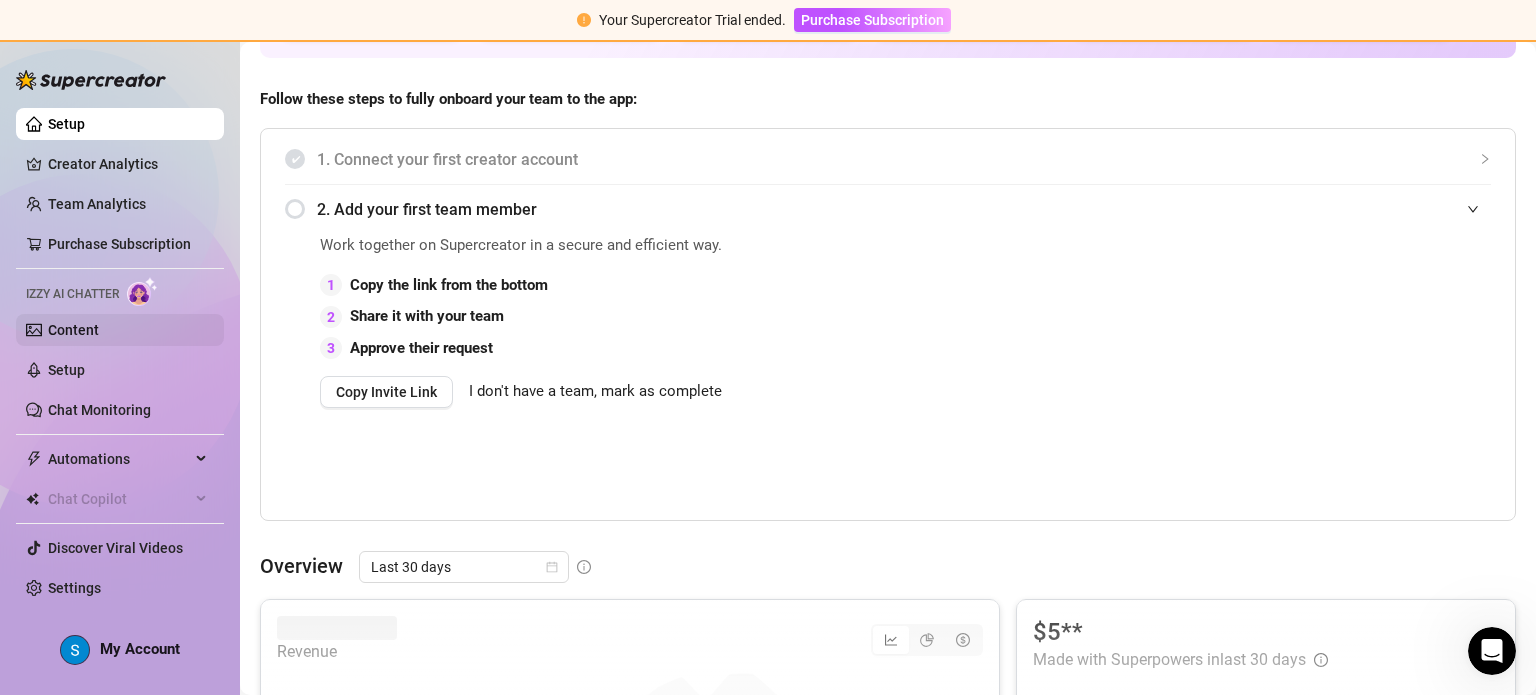click on "Content" at bounding box center (73, 330) 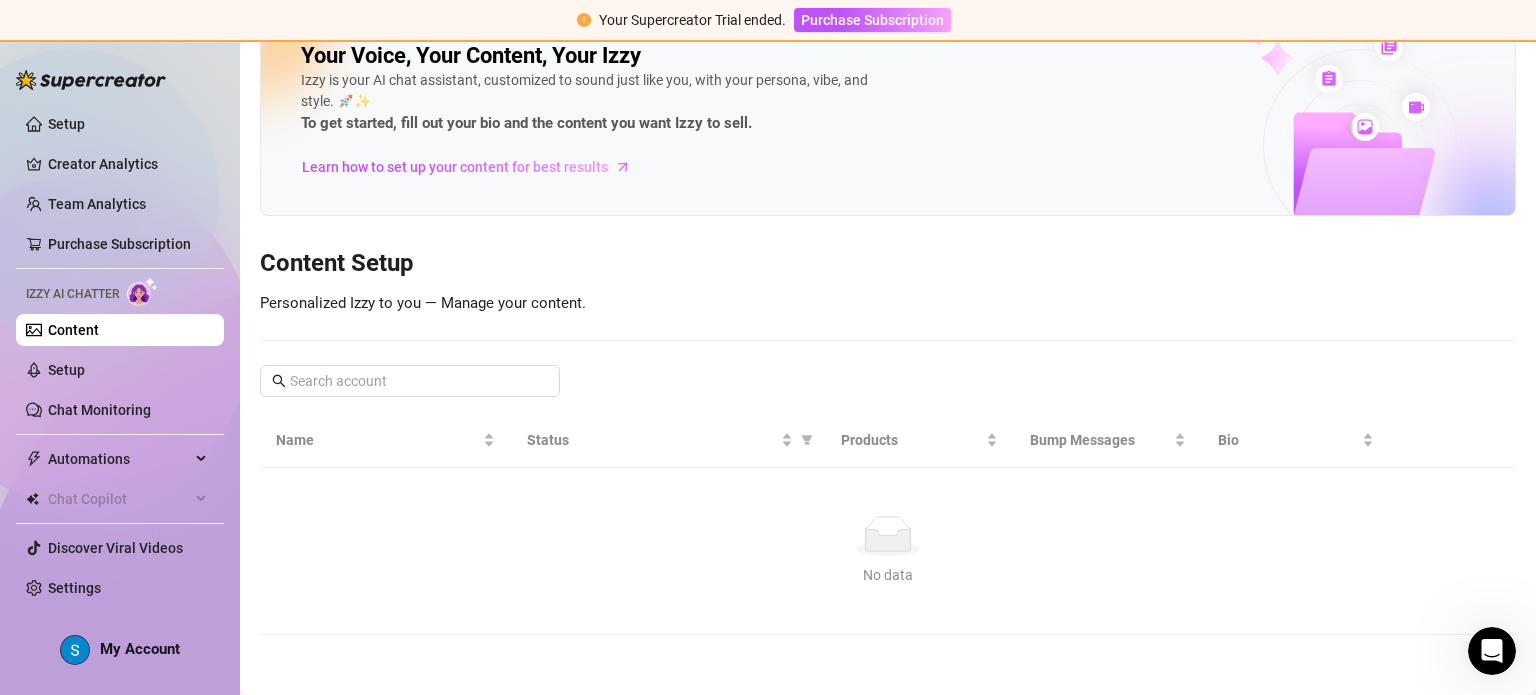 scroll, scrollTop: 0, scrollLeft: 0, axis: both 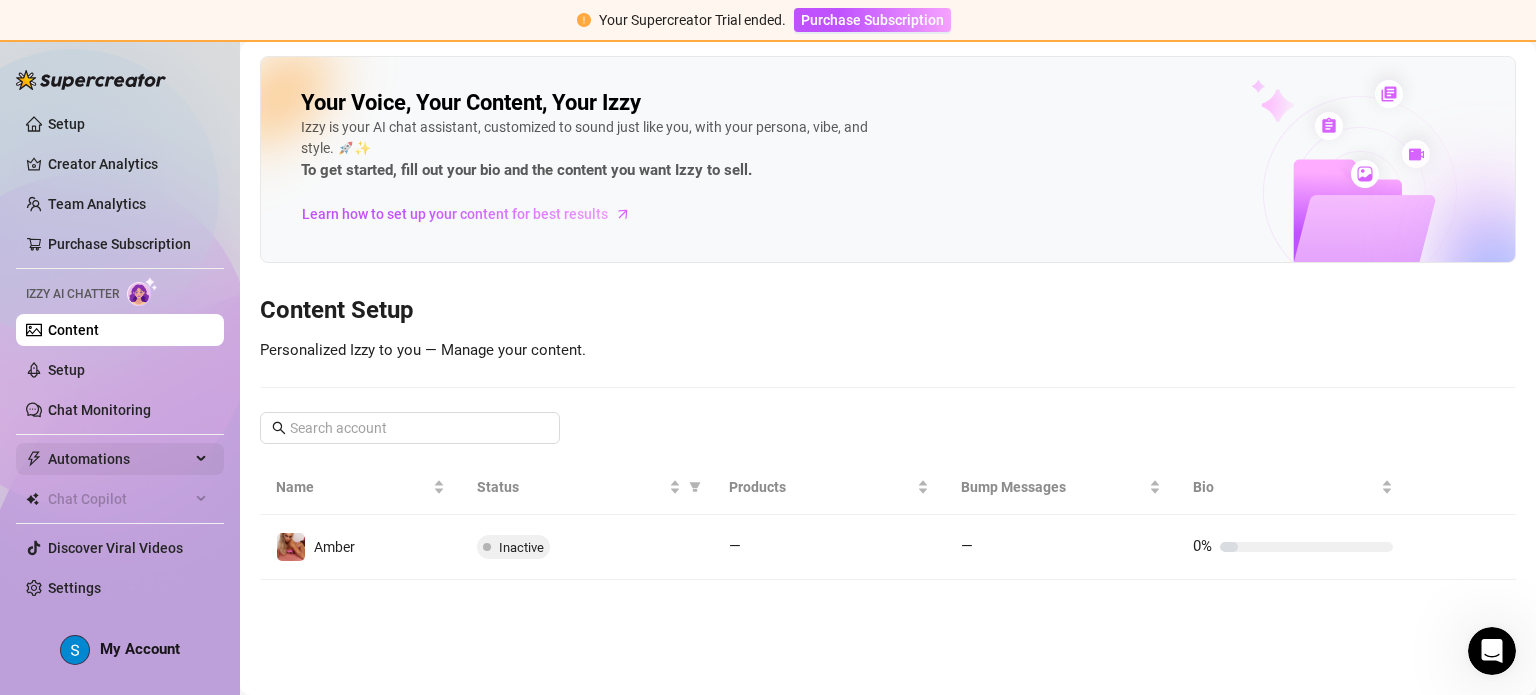 click on "Automations" at bounding box center [119, 459] 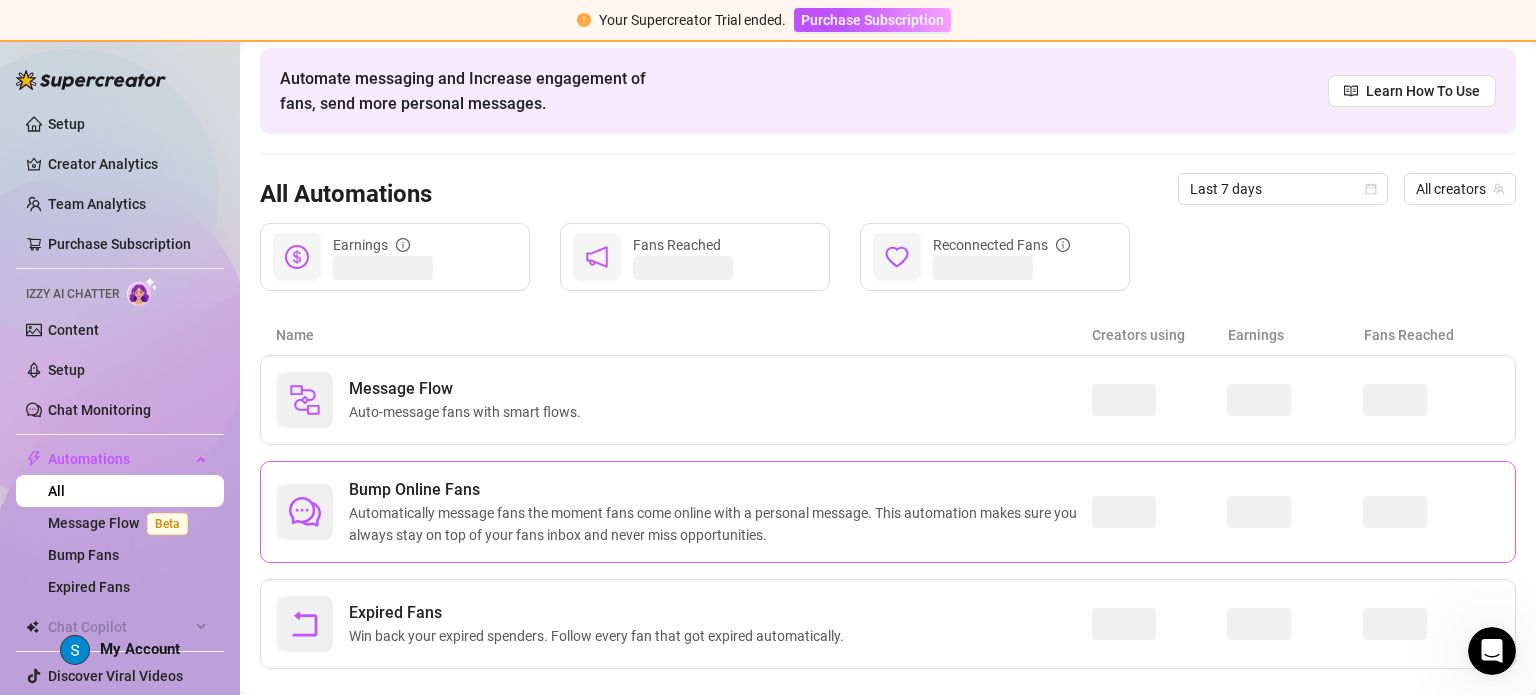 scroll, scrollTop: 109, scrollLeft: 0, axis: vertical 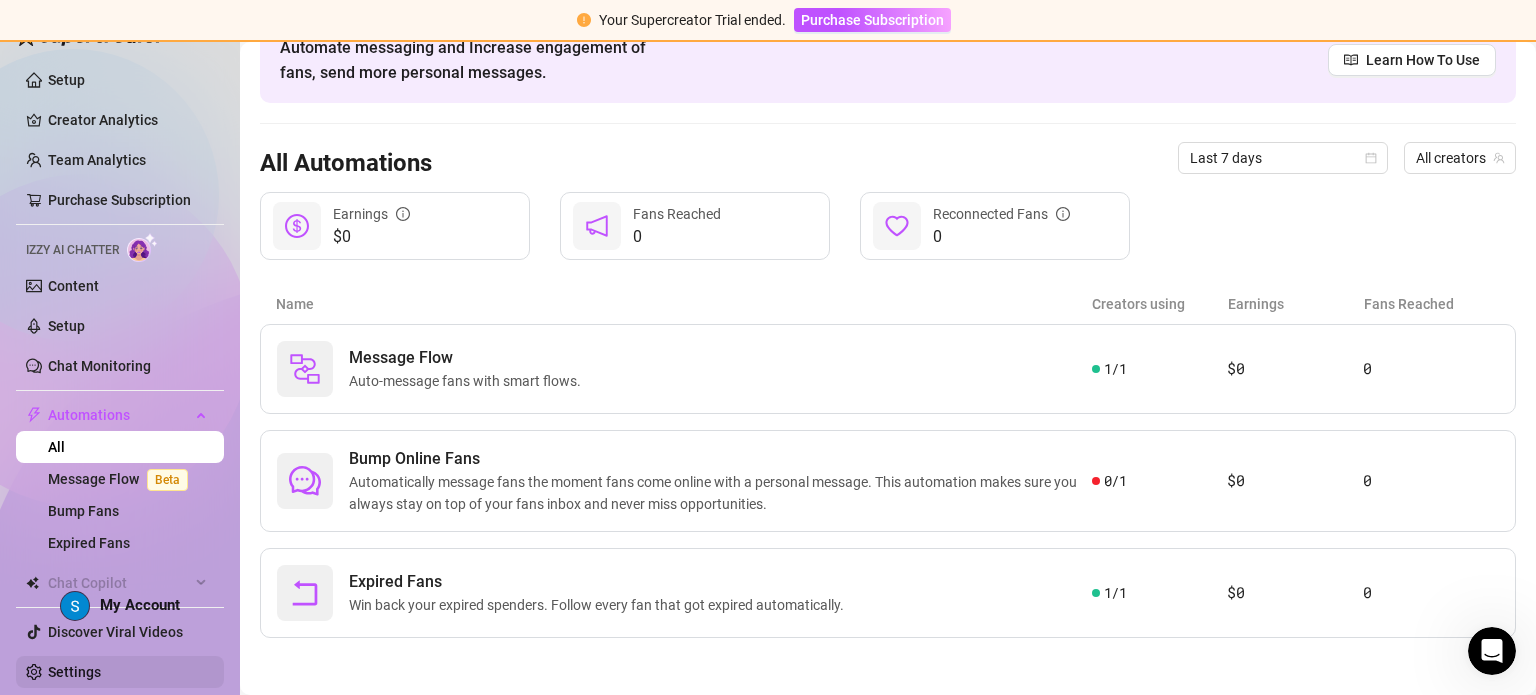 click on "Settings" at bounding box center [74, 672] 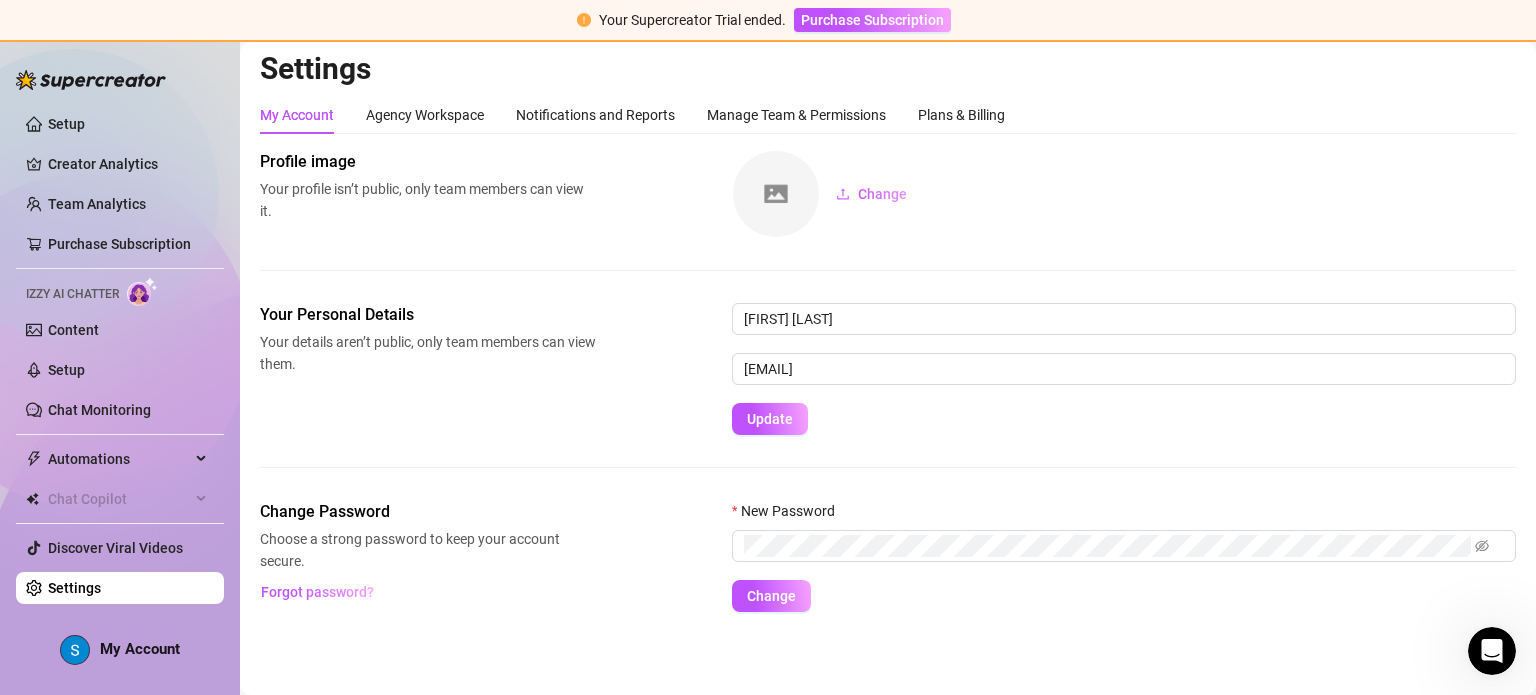 scroll, scrollTop: 0, scrollLeft: 0, axis: both 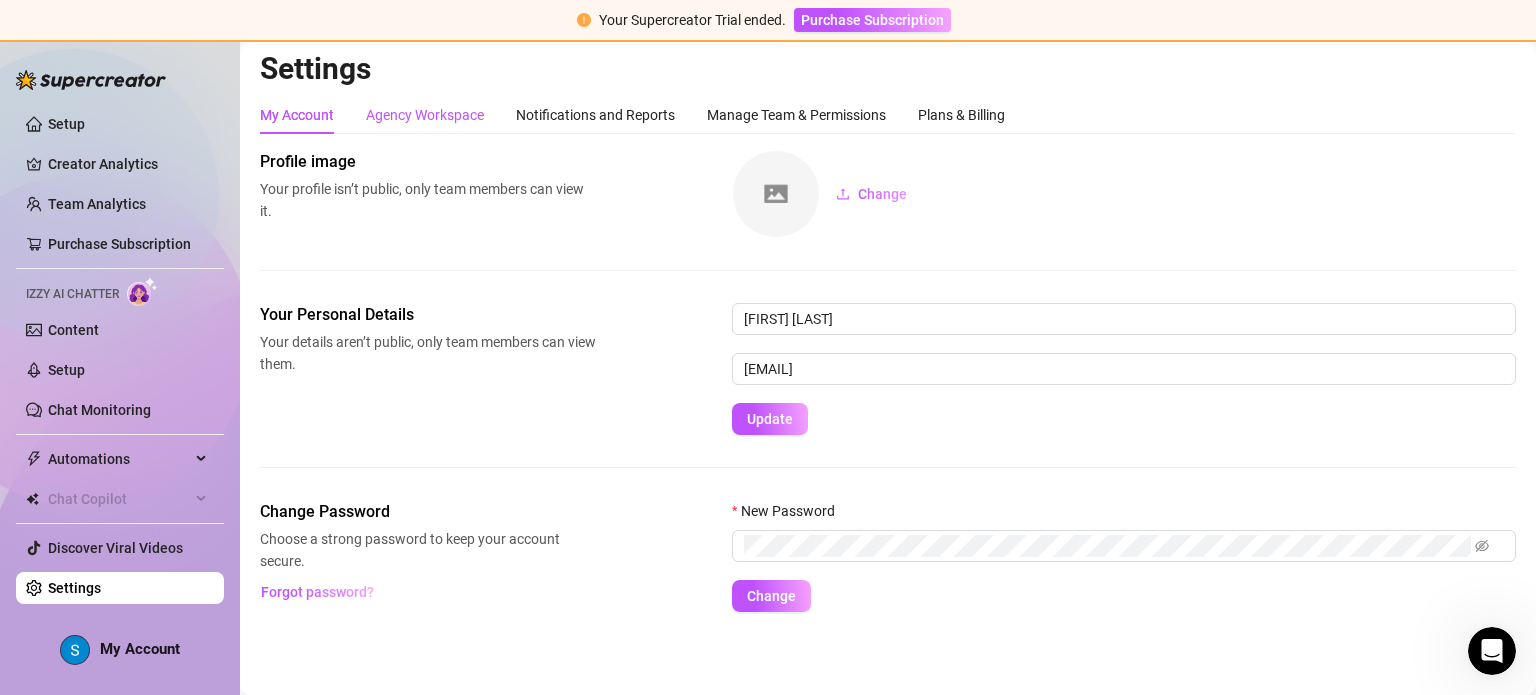 click on "Agency Workspace" at bounding box center [425, 115] 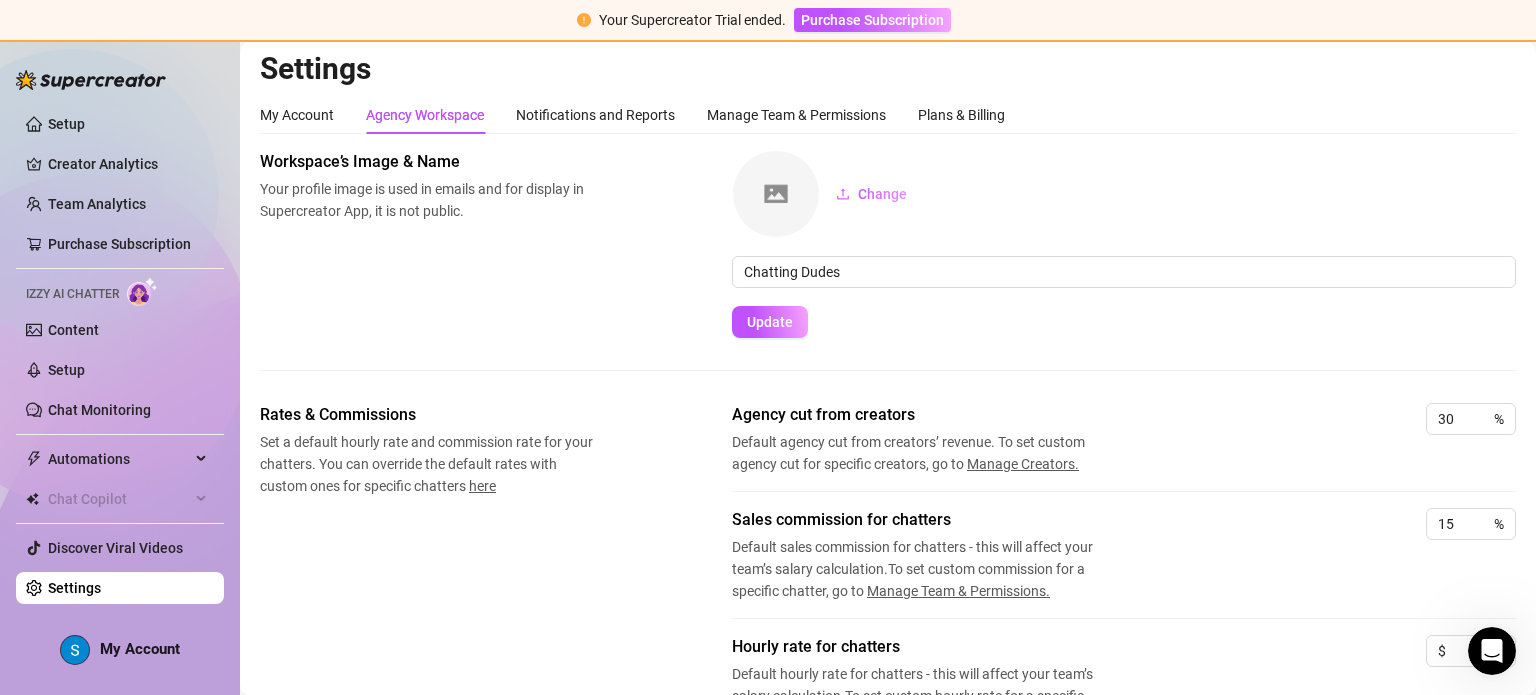 scroll, scrollTop: 0, scrollLeft: 0, axis: both 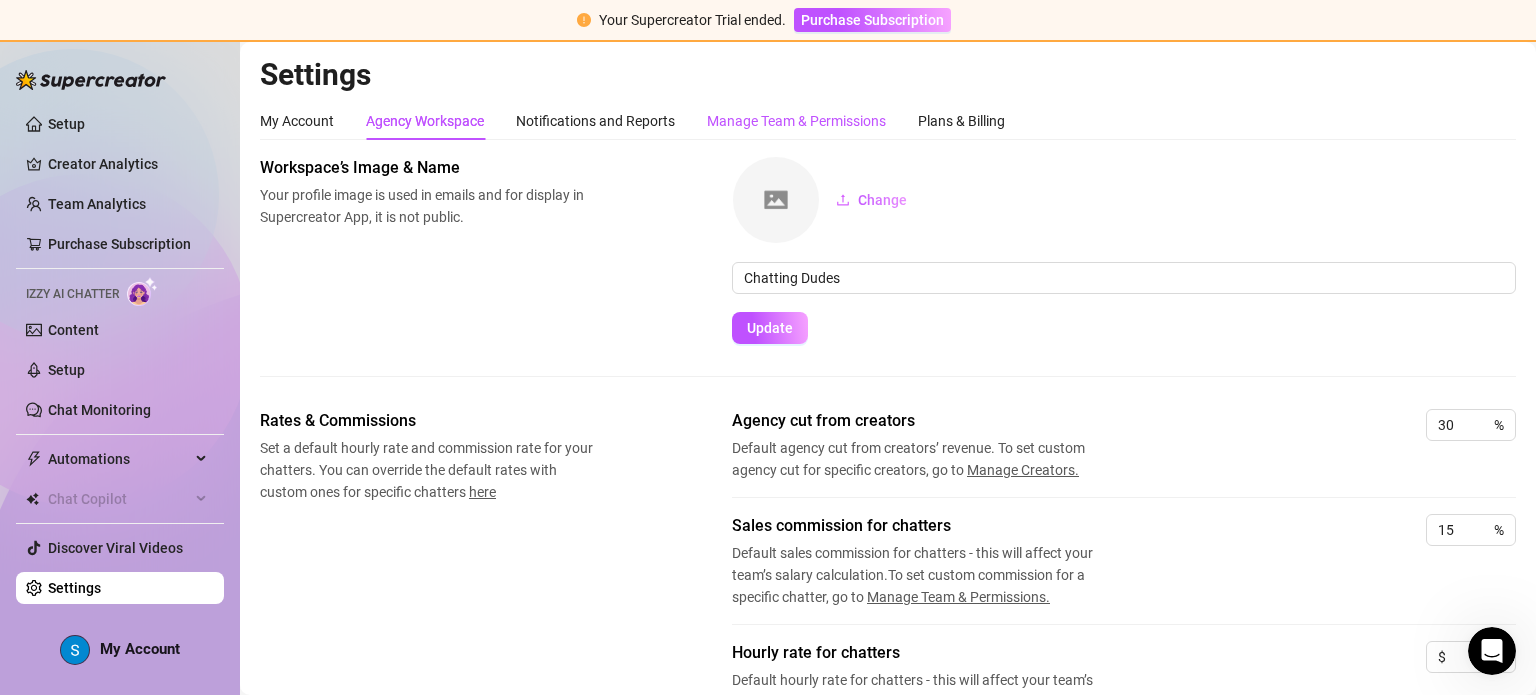 click on "Manage Team & Permissions" at bounding box center (796, 121) 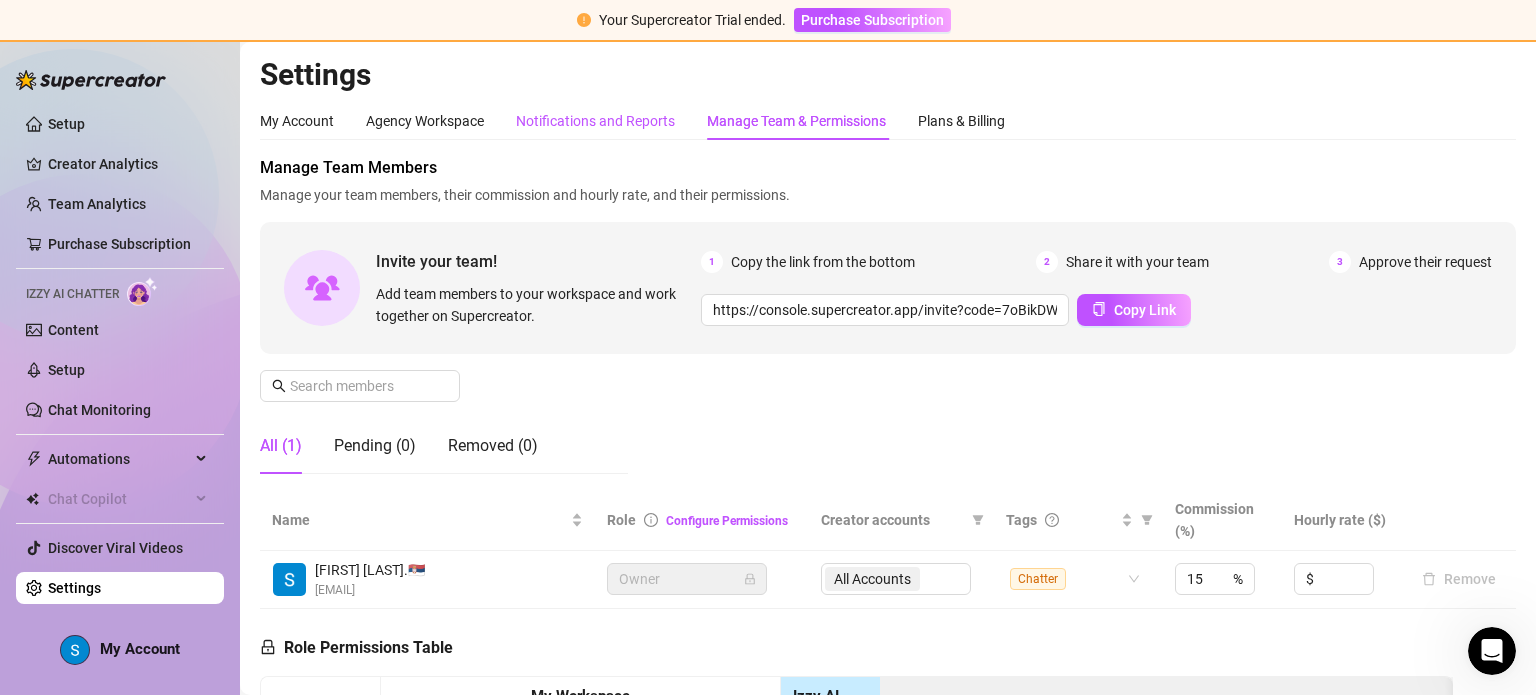 click on "Notifications and Reports" at bounding box center [595, 121] 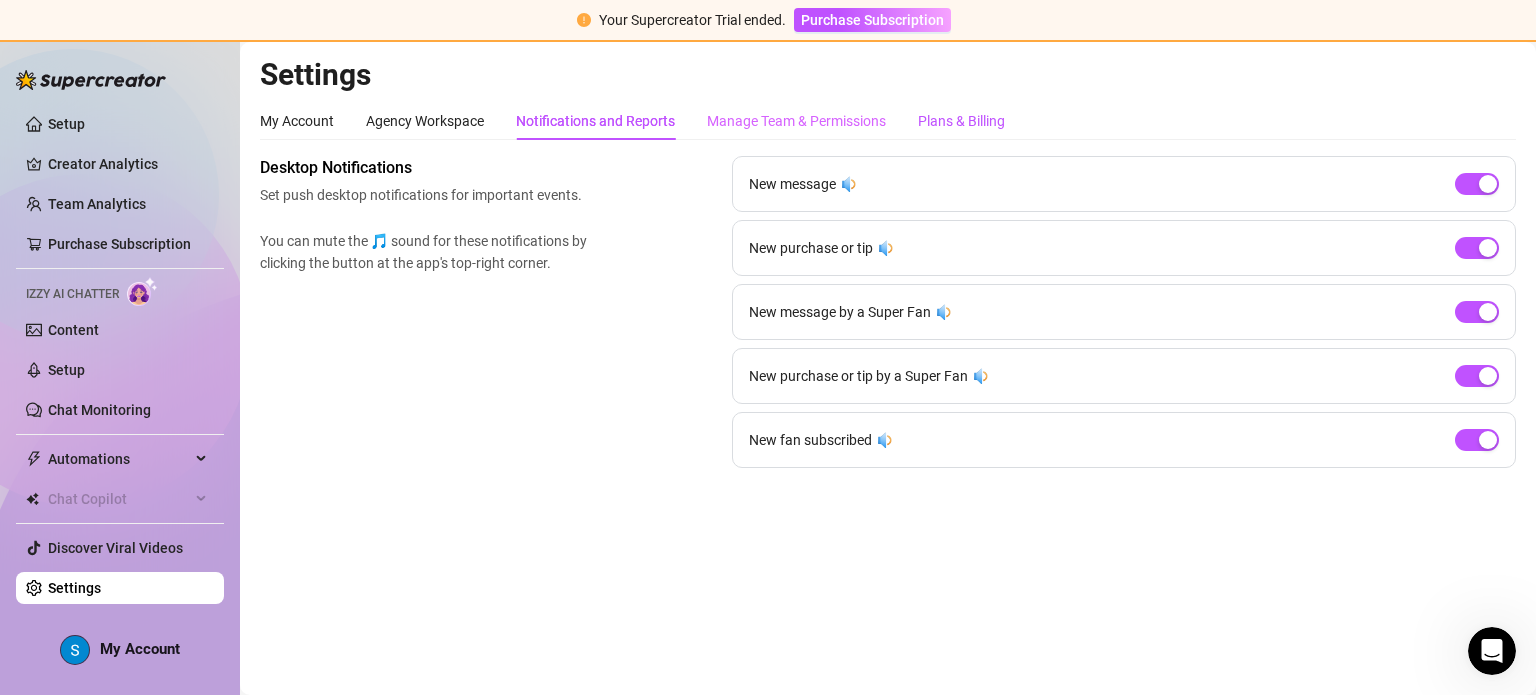 drag, startPoint x: 937, startPoint y: 115, endPoint x: 796, endPoint y: 131, distance: 141.90489 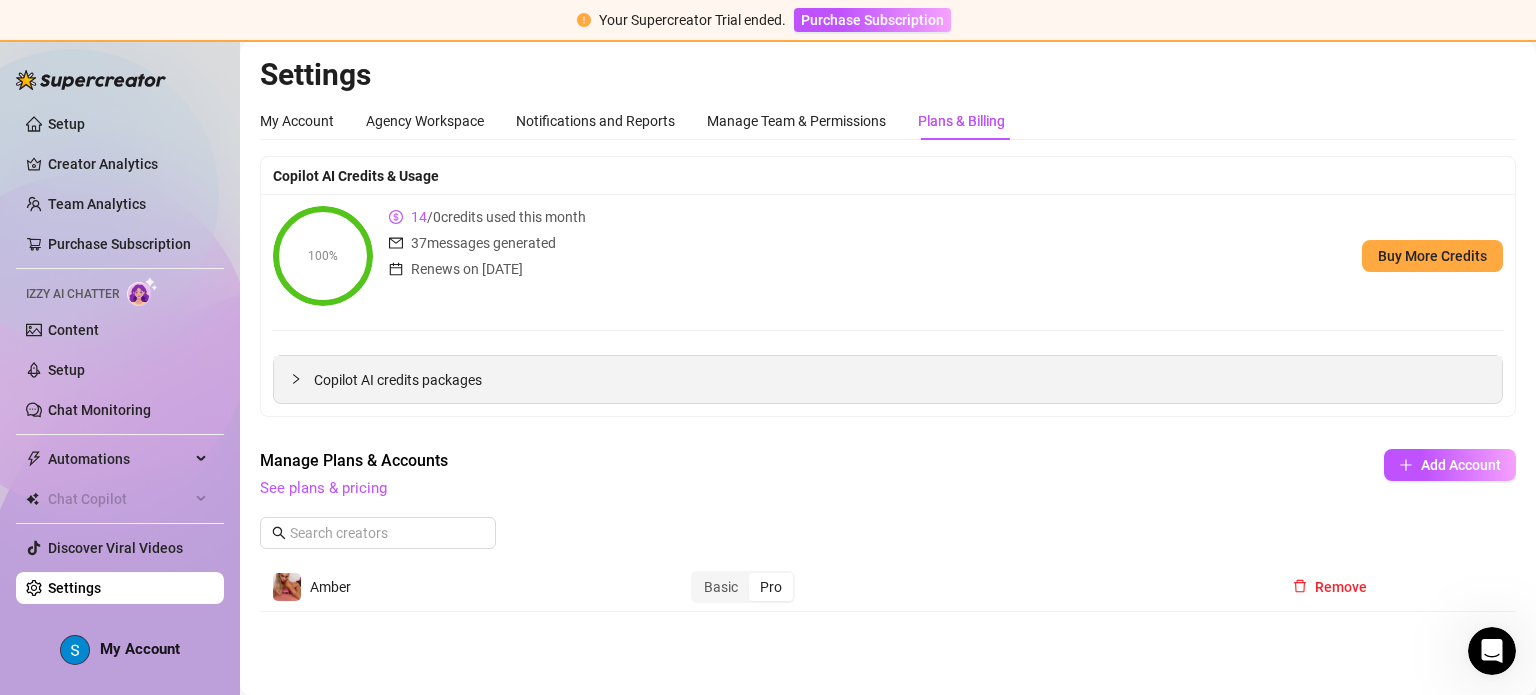 click at bounding box center [302, 379] 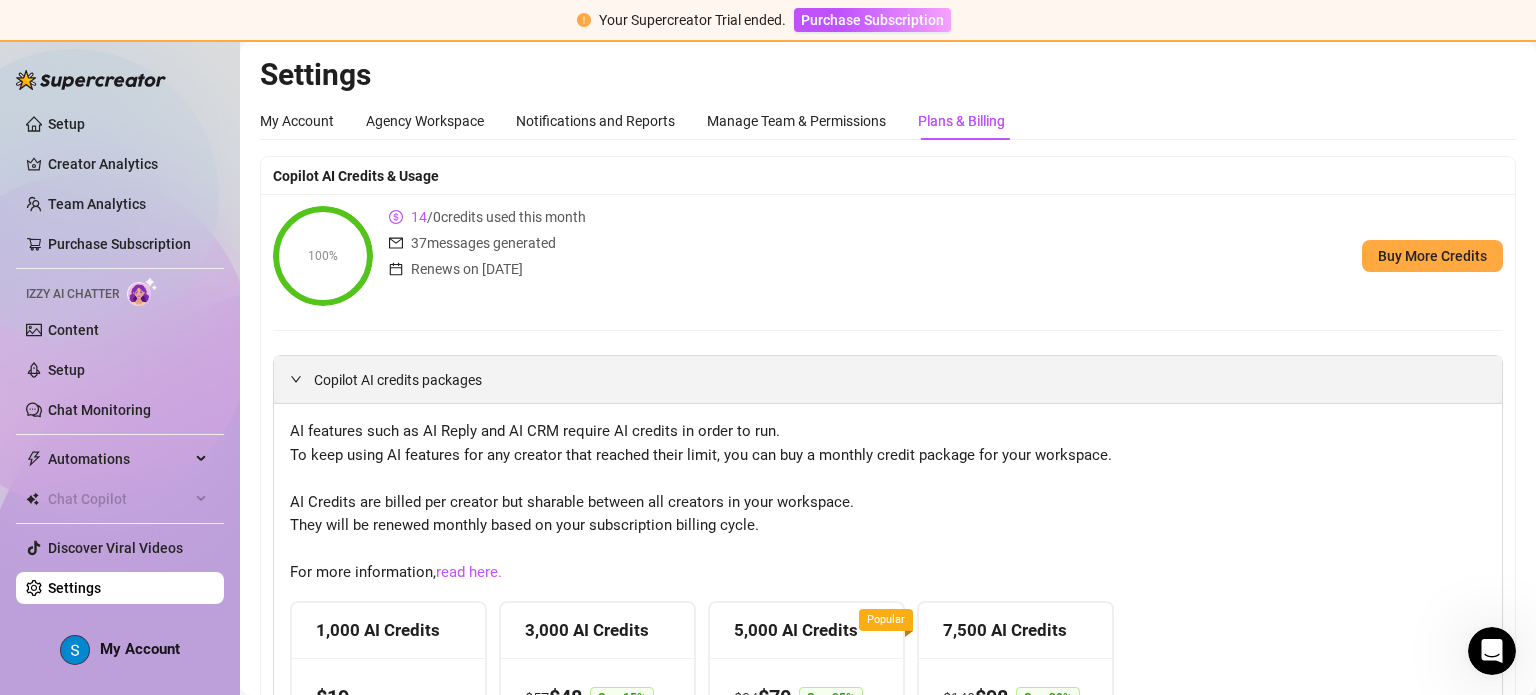 click at bounding box center (302, 379) 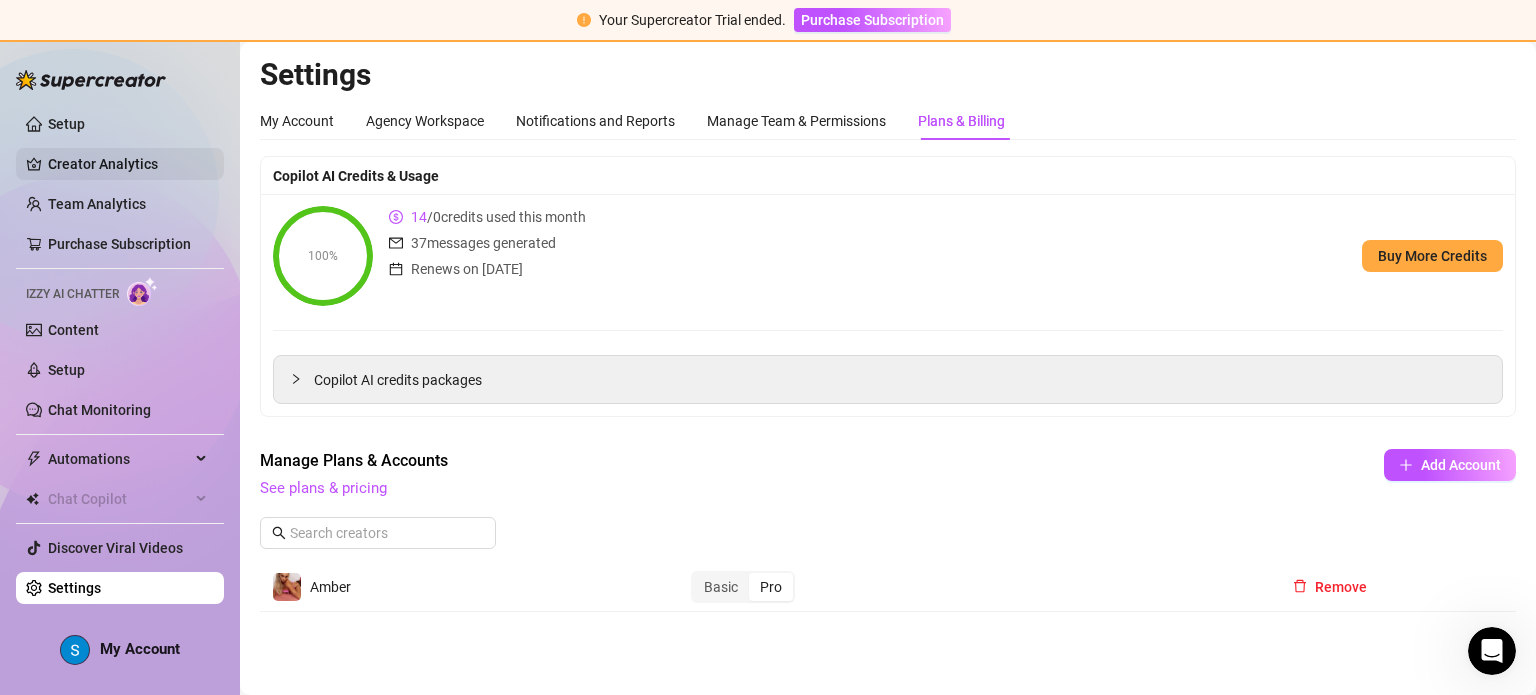 click on "Creator Analytics" at bounding box center (128, 164) 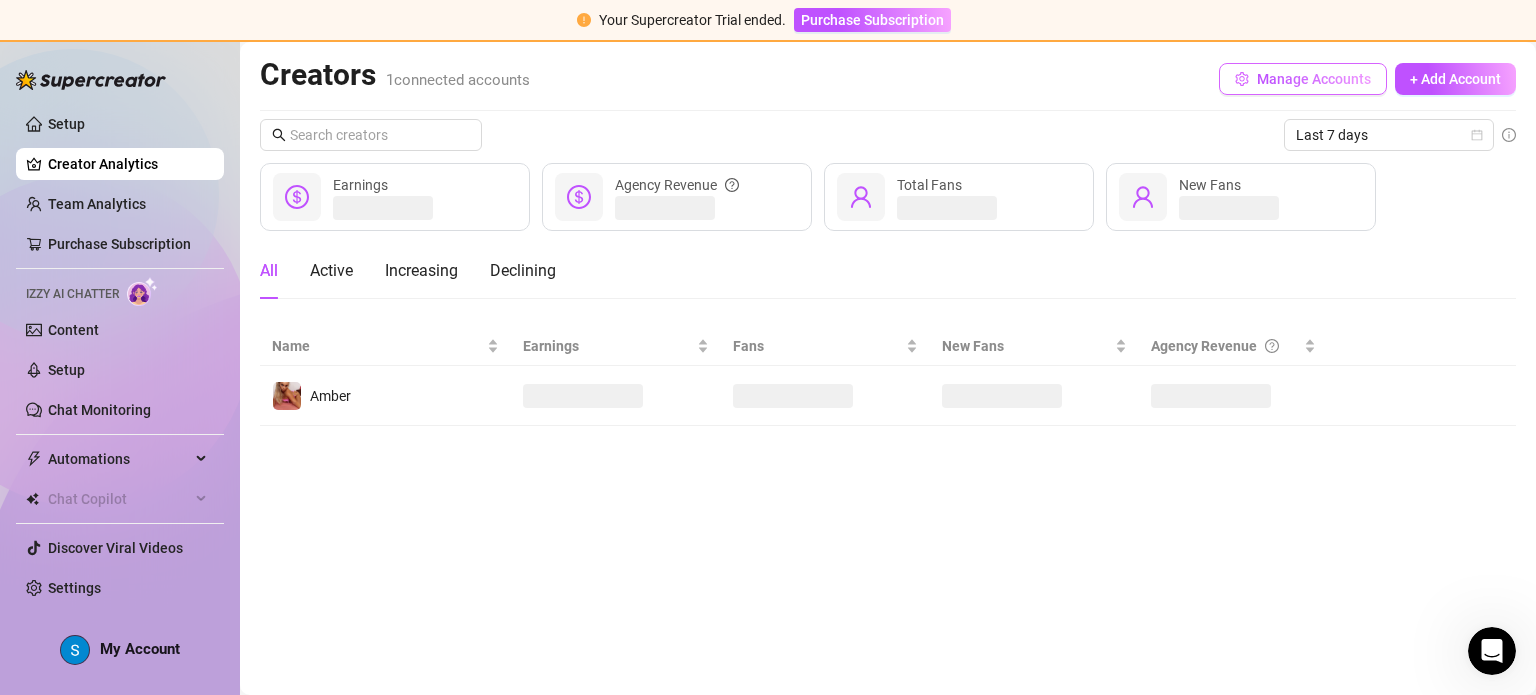 click on "Manage Accounts" at bounding box center (1314, 79) 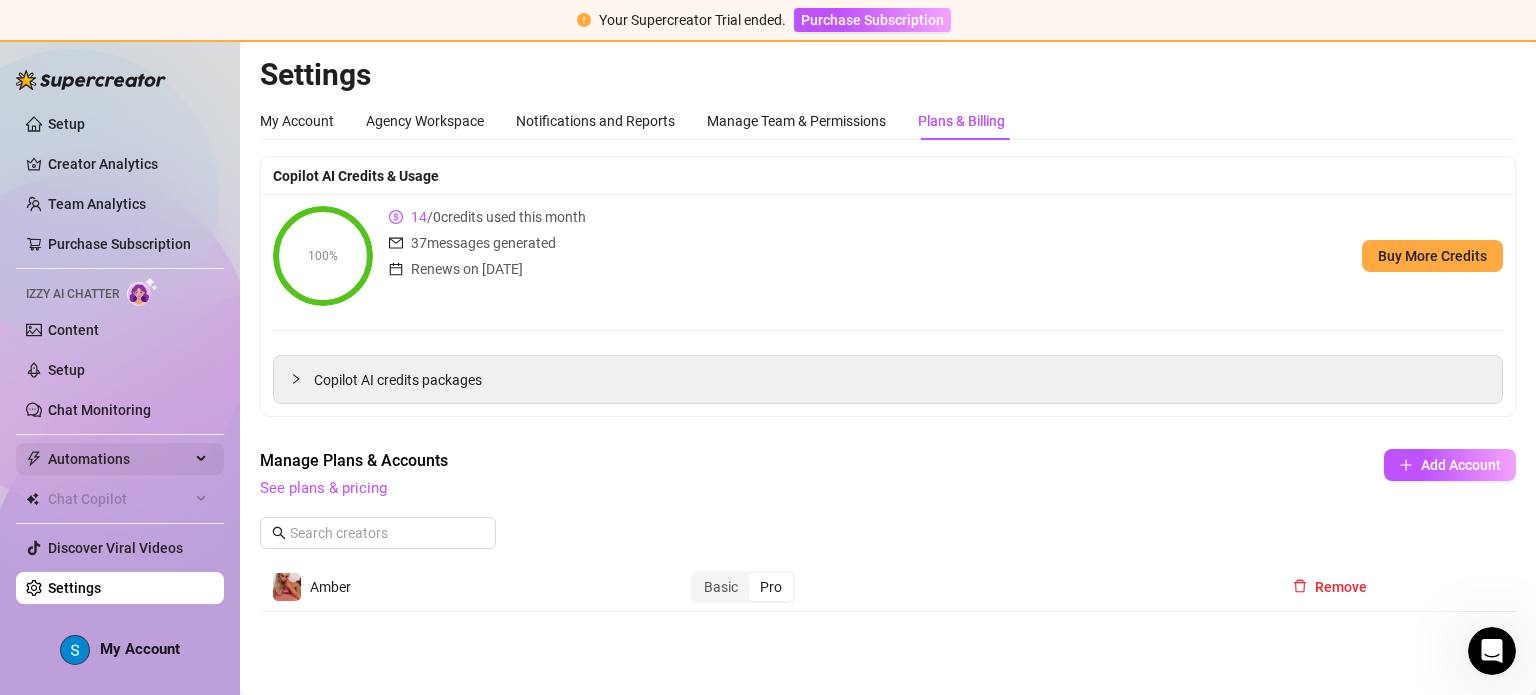 click on "Automations" at bounding box center [120, 459] 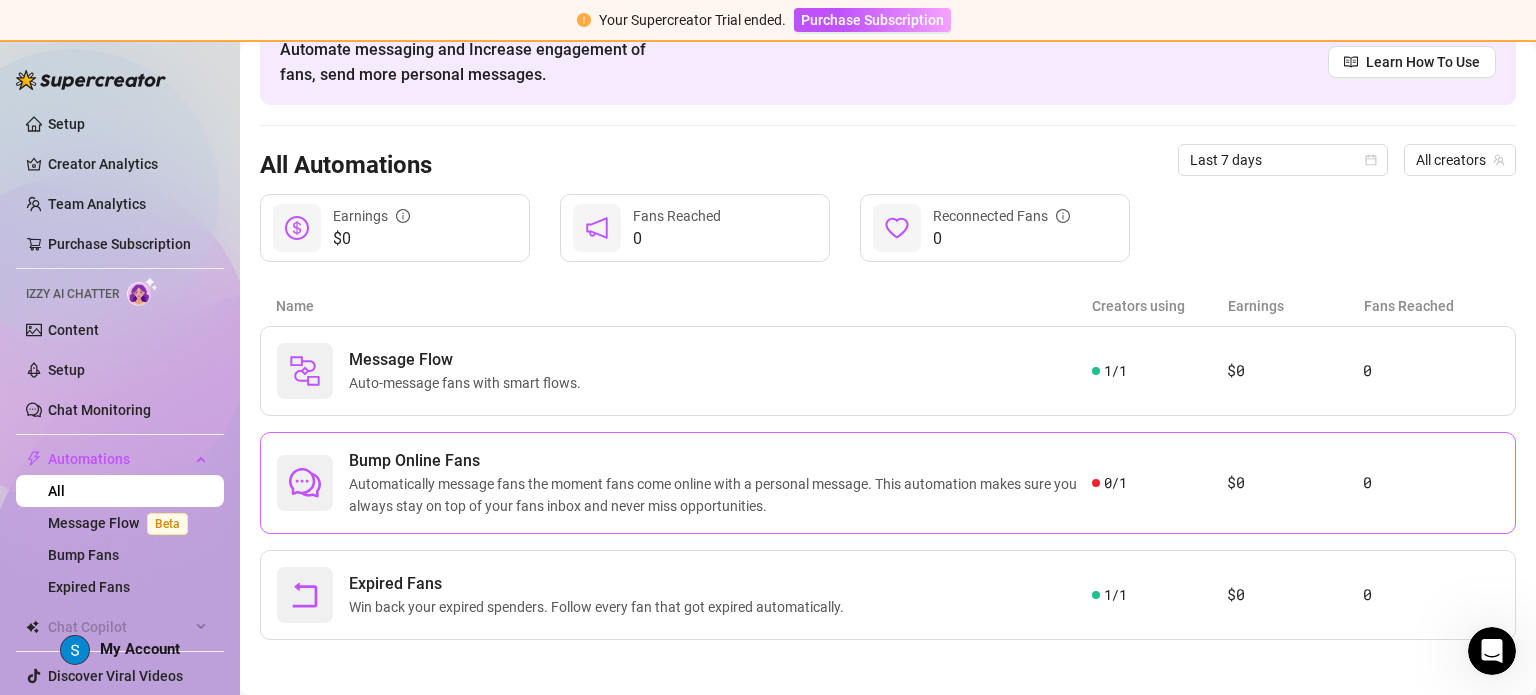 scroll, scrollTop: 109, scrollLeft: 0, axis: vertical 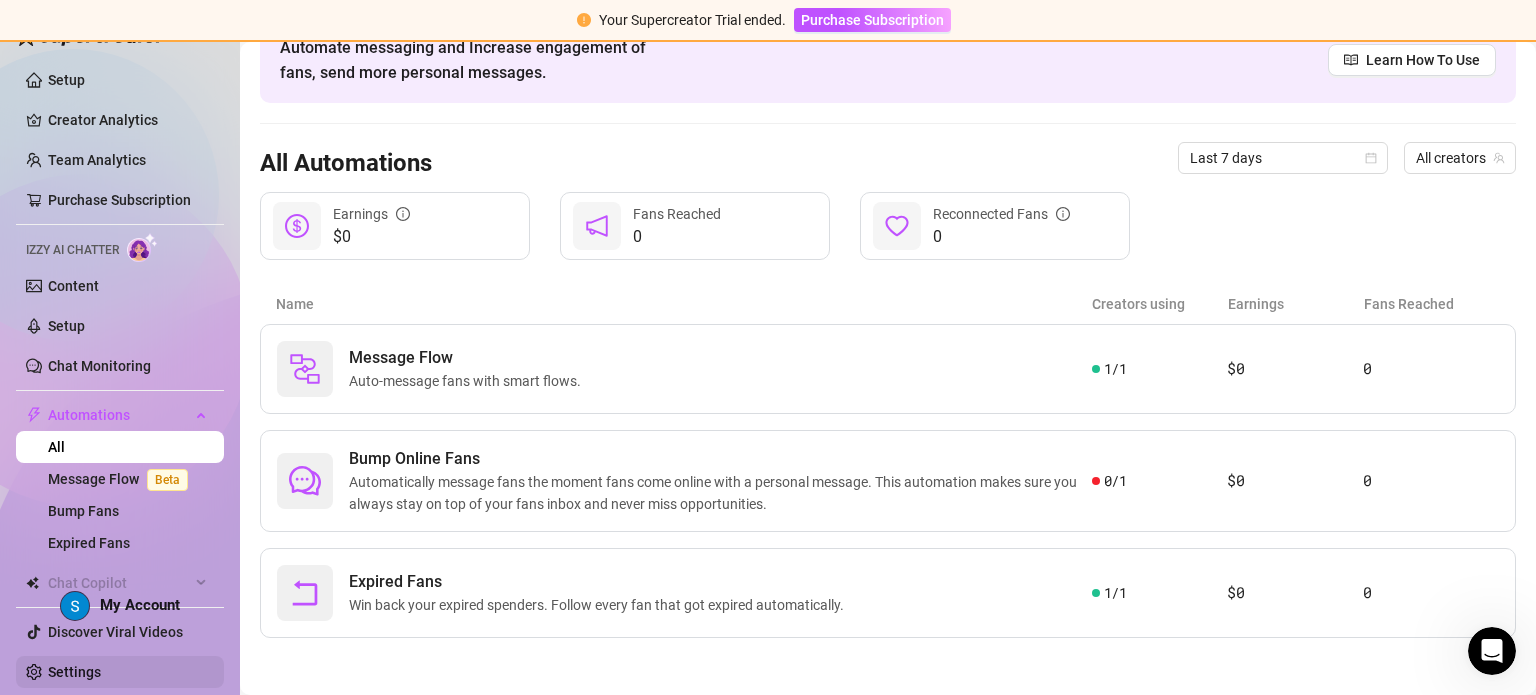 click on "Settings" at bounding box center [74, 672] 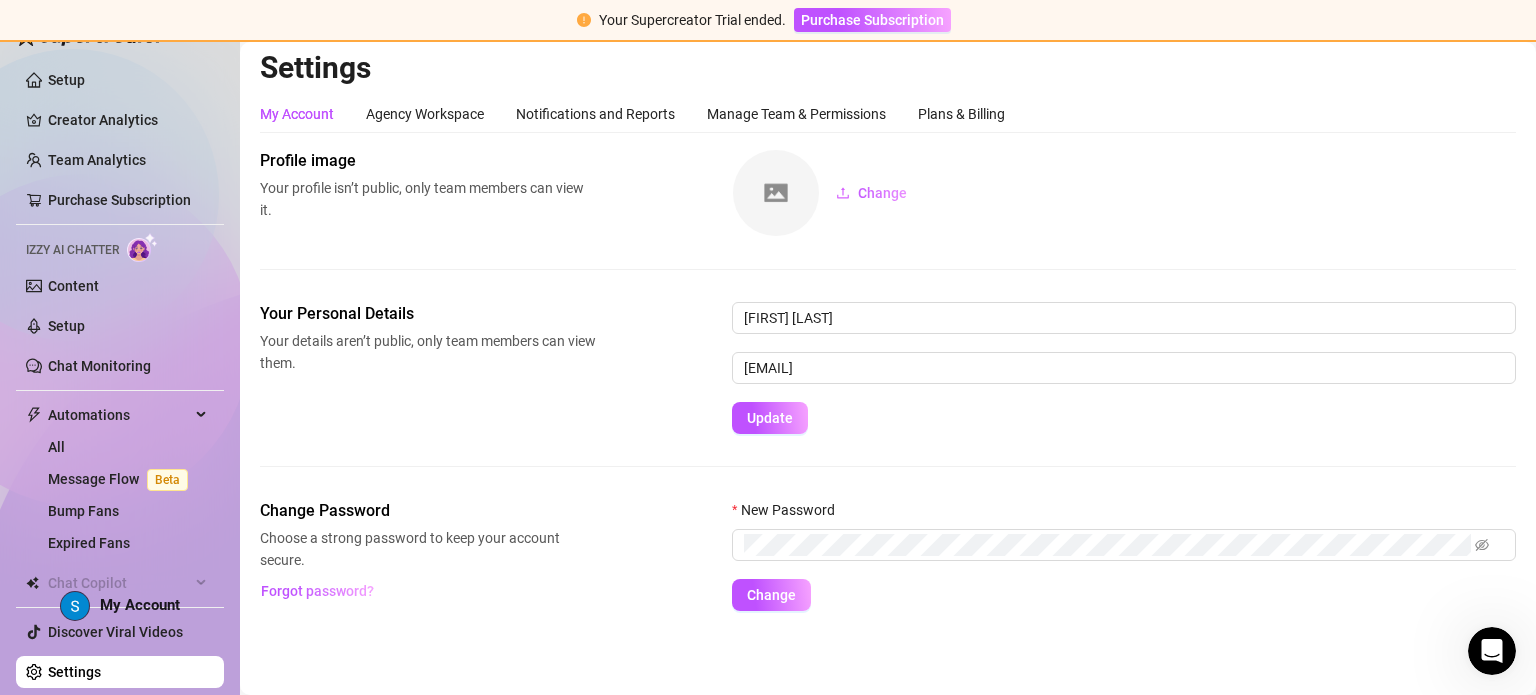 scroll, scrollTop: 6, scrollLeft: 0, axis: vertical 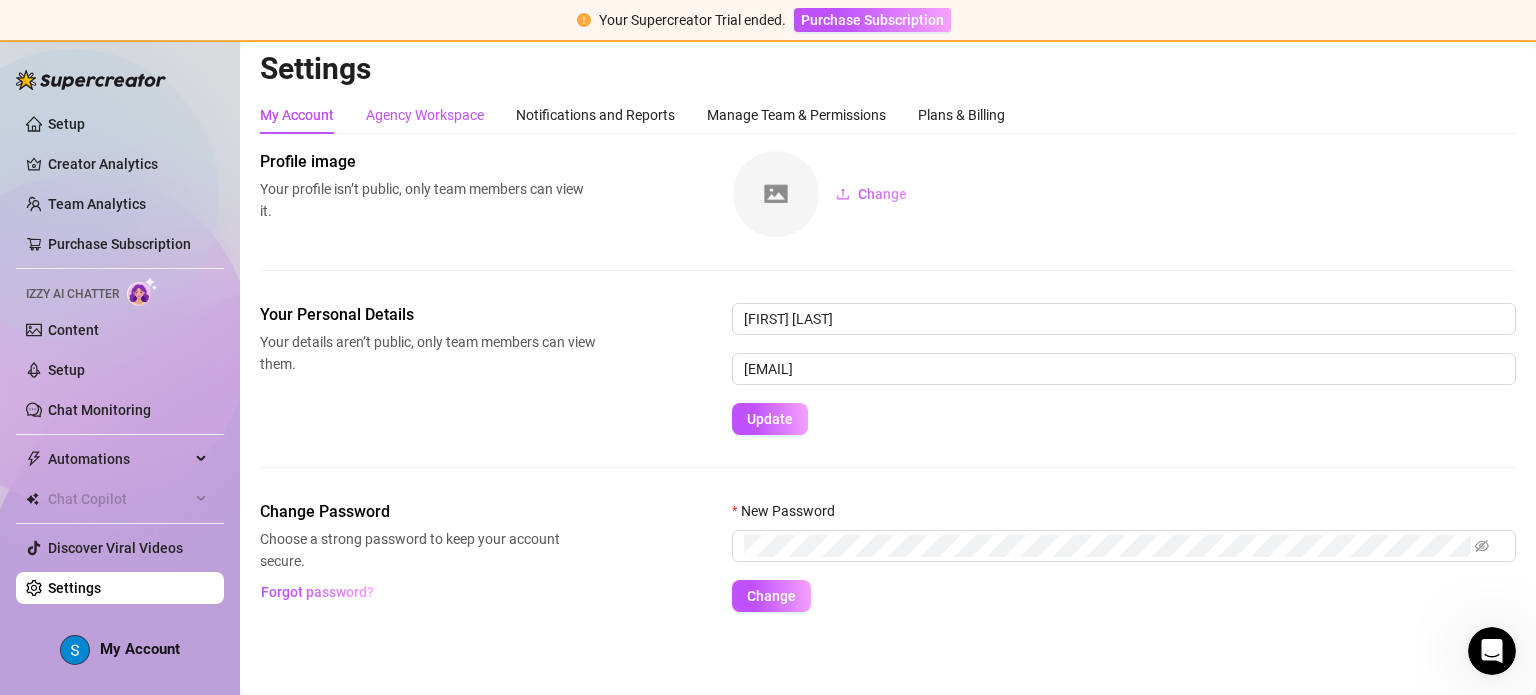 click on "Agency Workspace" at bounding box center [425, 115] 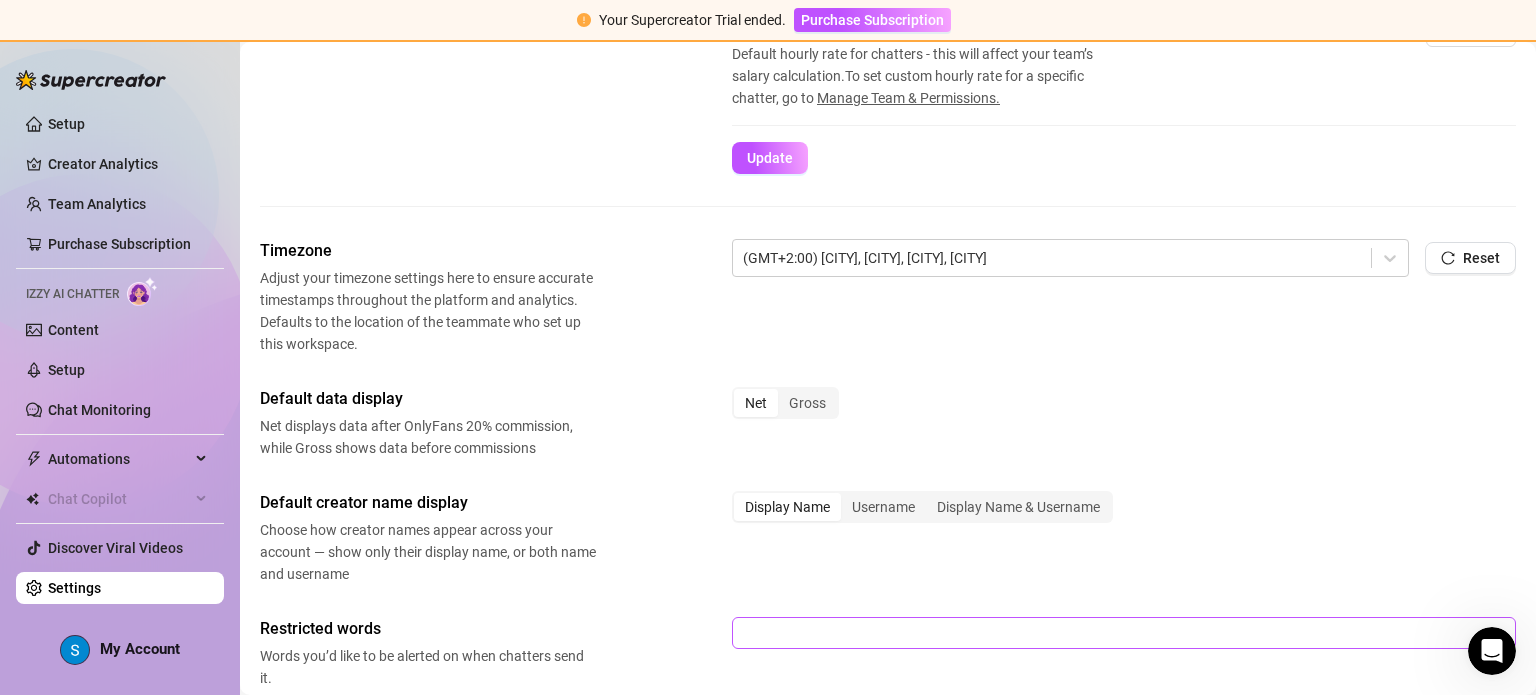 scroll, scrollTop: 784, scrollLeft: 0, axis: vertical 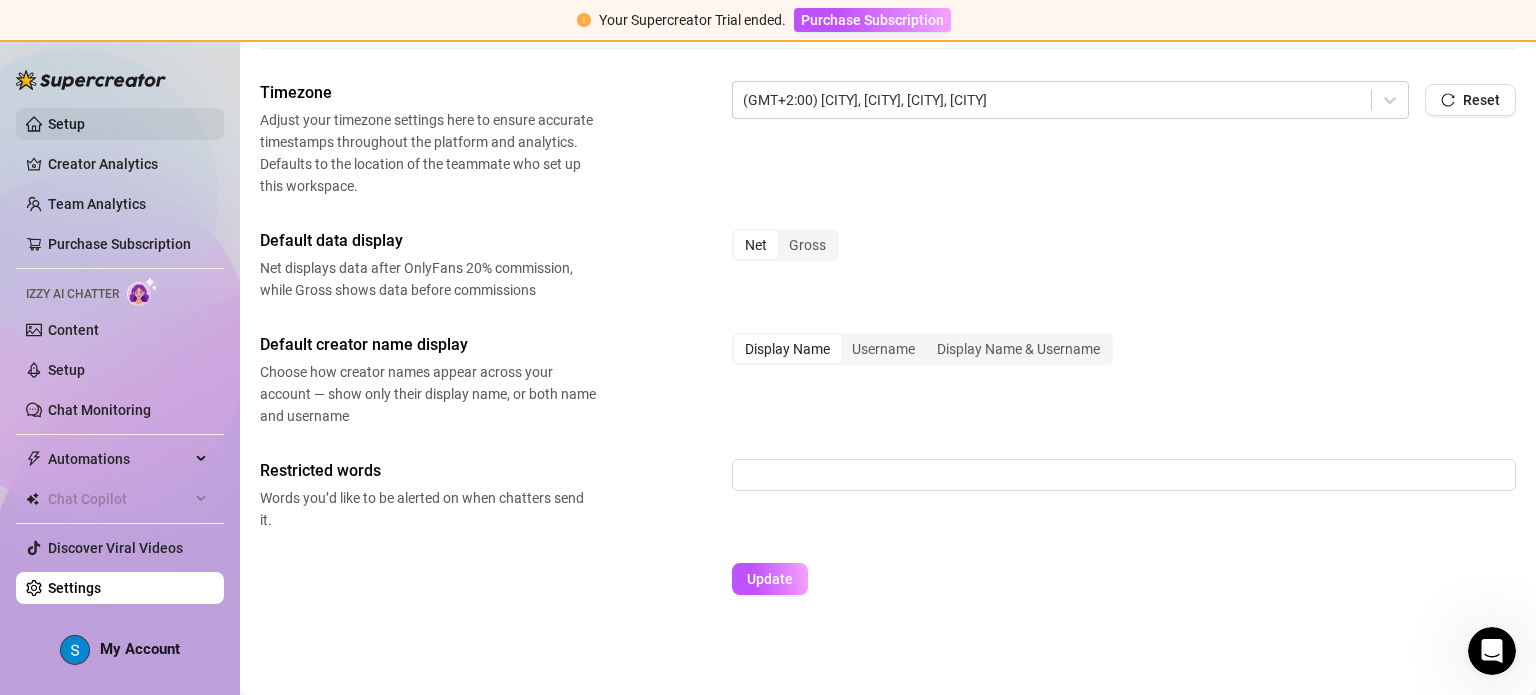 click on "Setup" at bounding box center [66, 124] 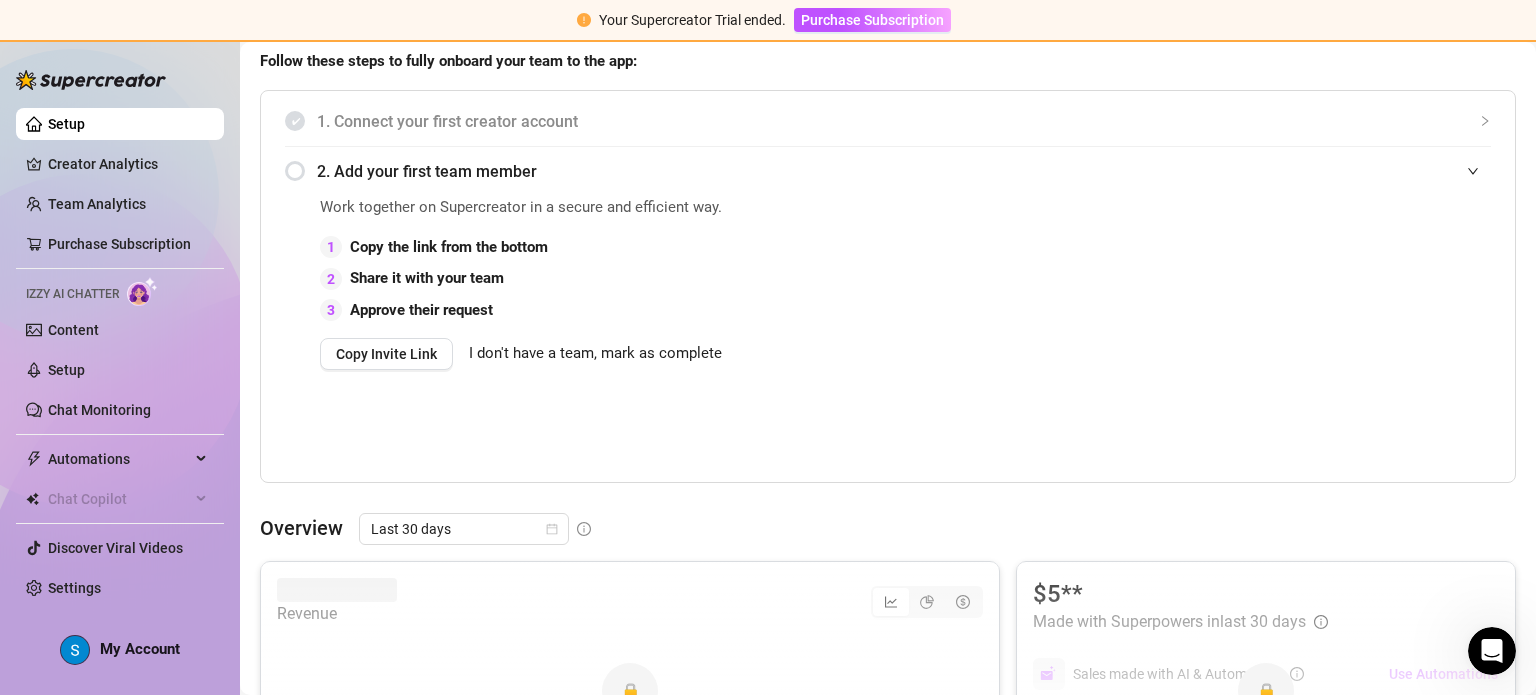 scroll, scrollTop: 184, scrollLeft: 0, axis: vertical 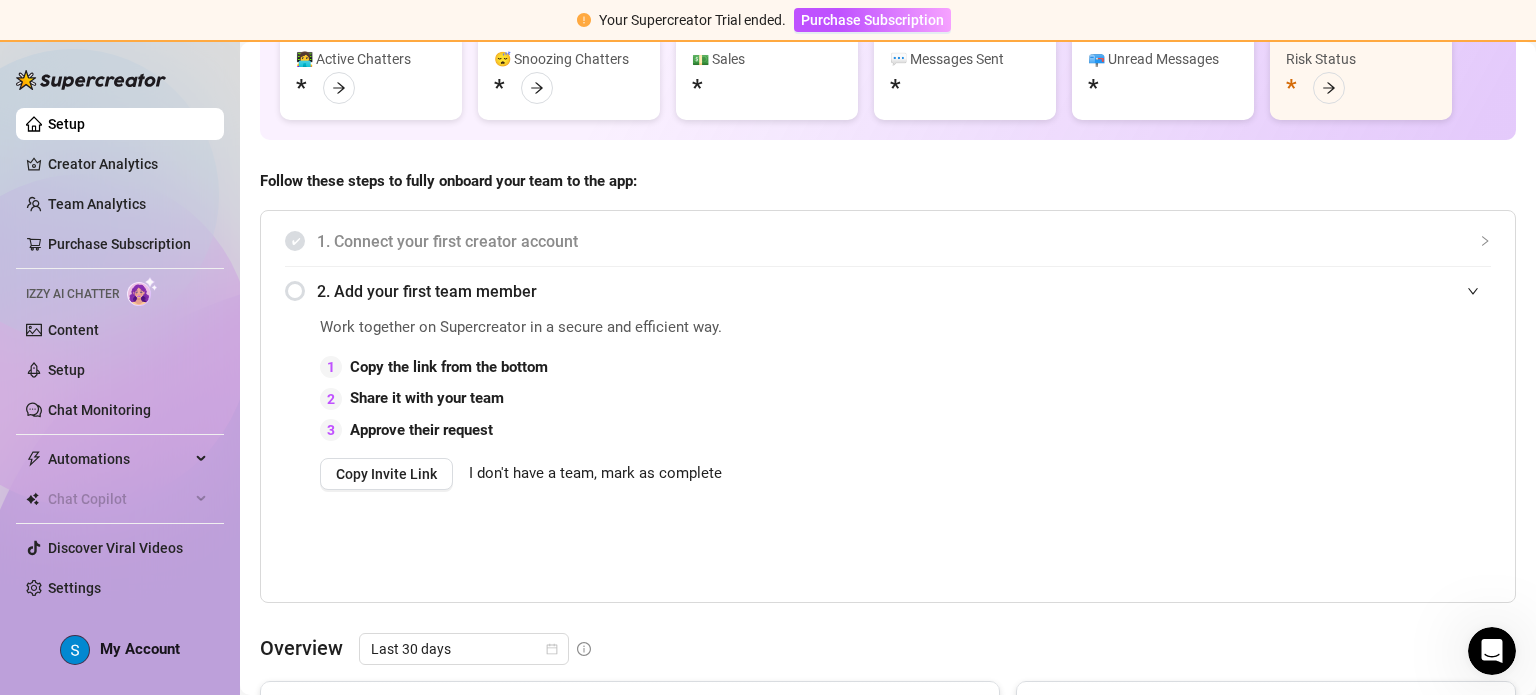drag, startPoint x: 474, startPoint y: 242, endPoint x: 385, endPoint y: 179, distance: 109.041275 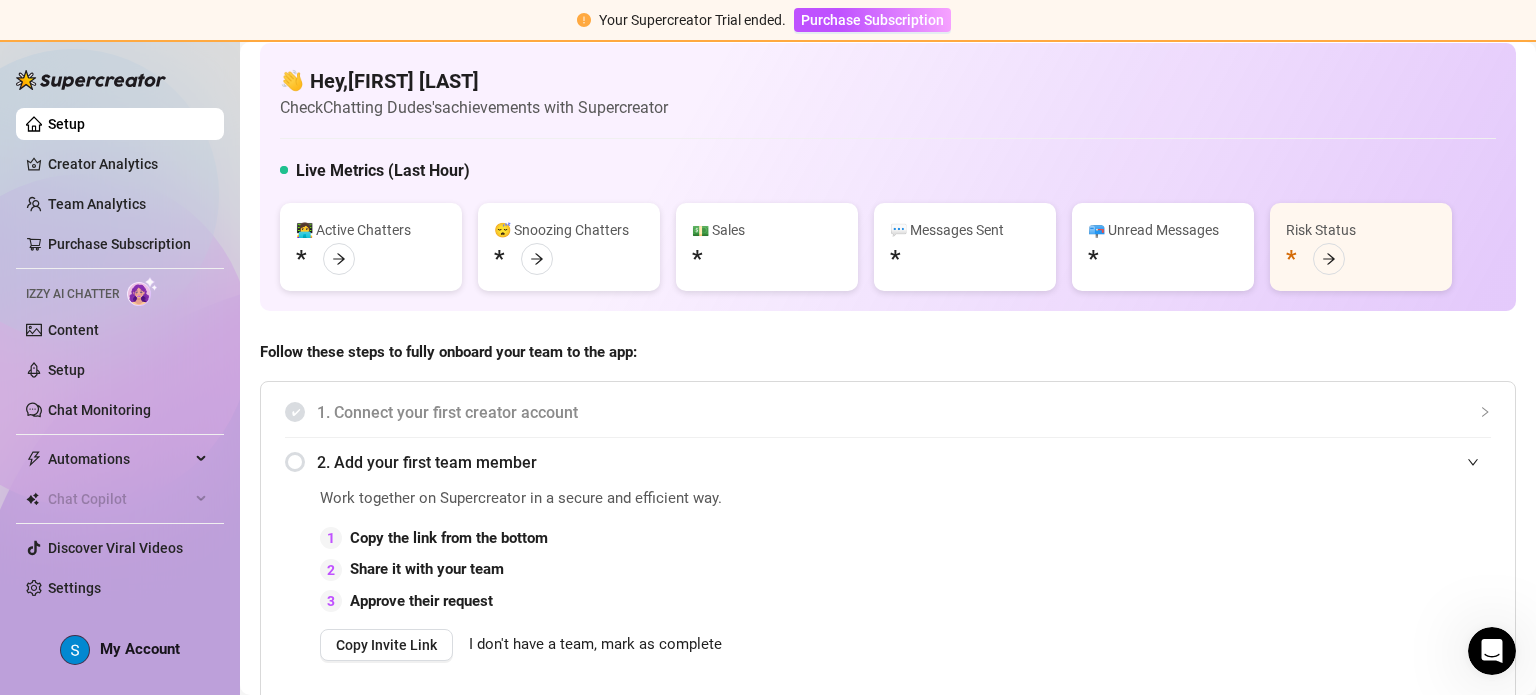 scroll, scrollTop: 0, scrollLeft: 0, axis: both 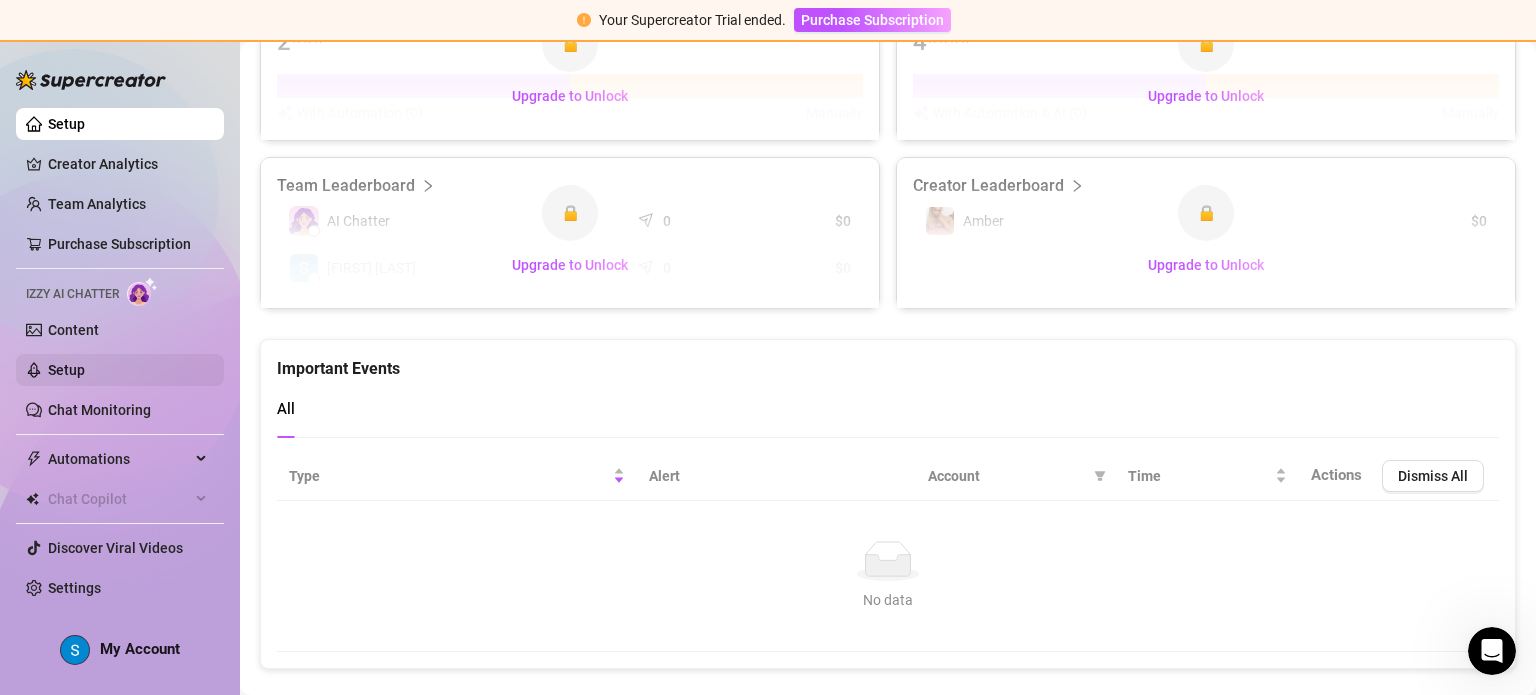 click on "Setup" at bounding box center [66, 370] 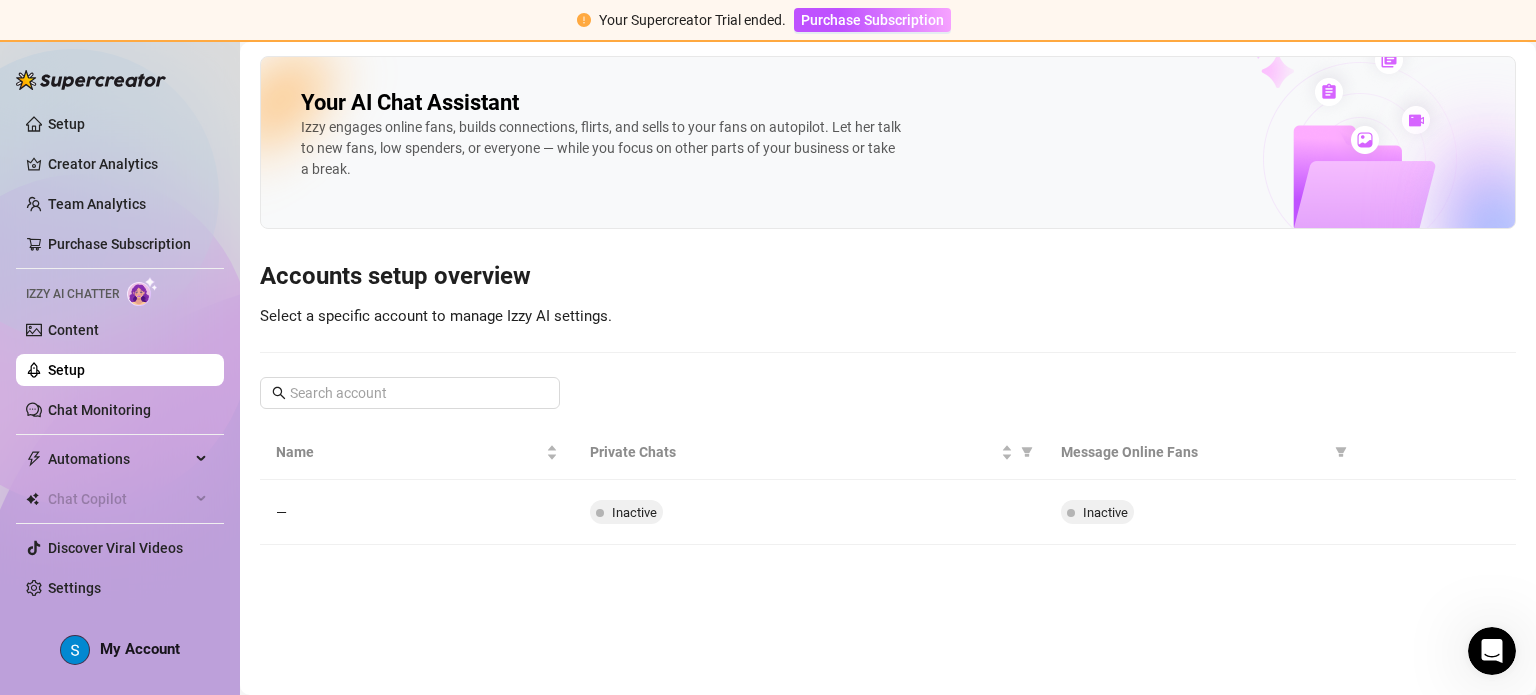 scroll, scrollTop: 0, scrollLeft: 0, axis: both 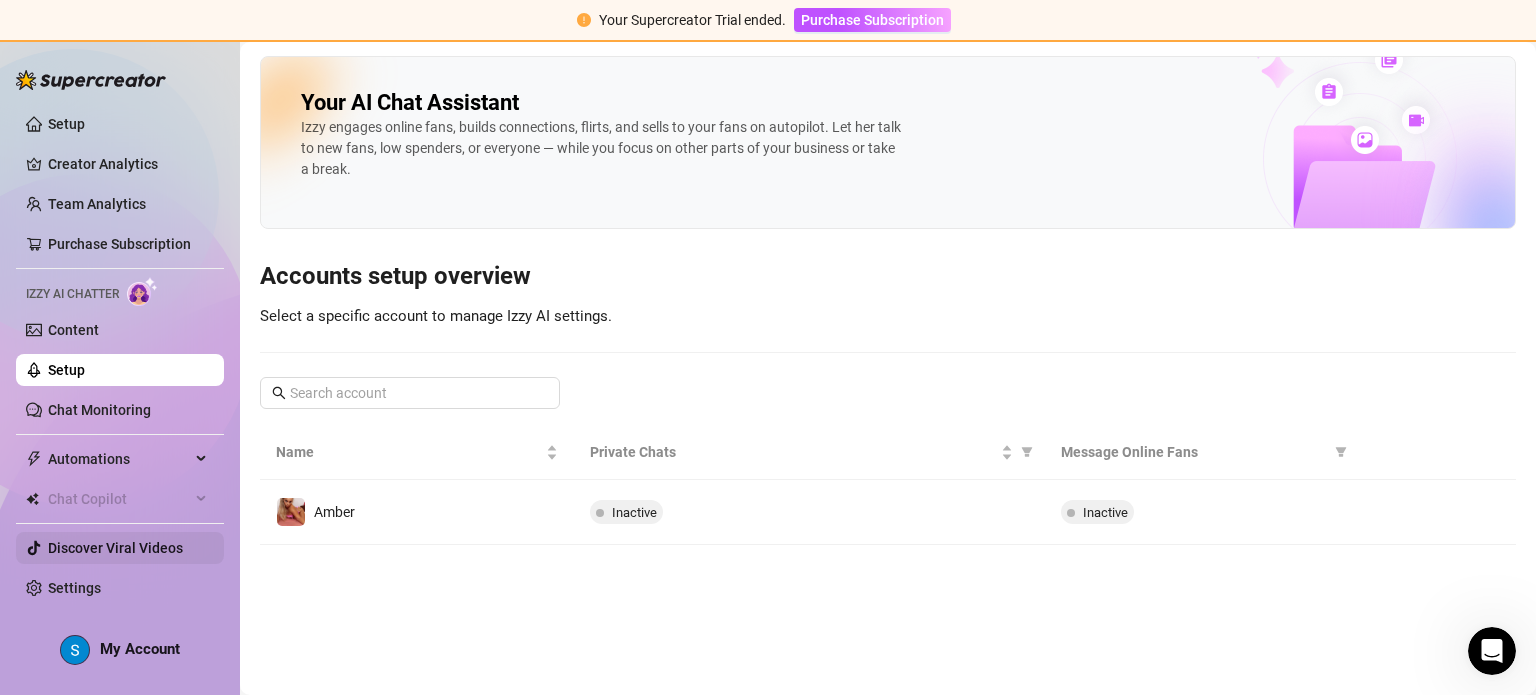 click on "Discover Viral Videos" at bounding box center (115, 548) 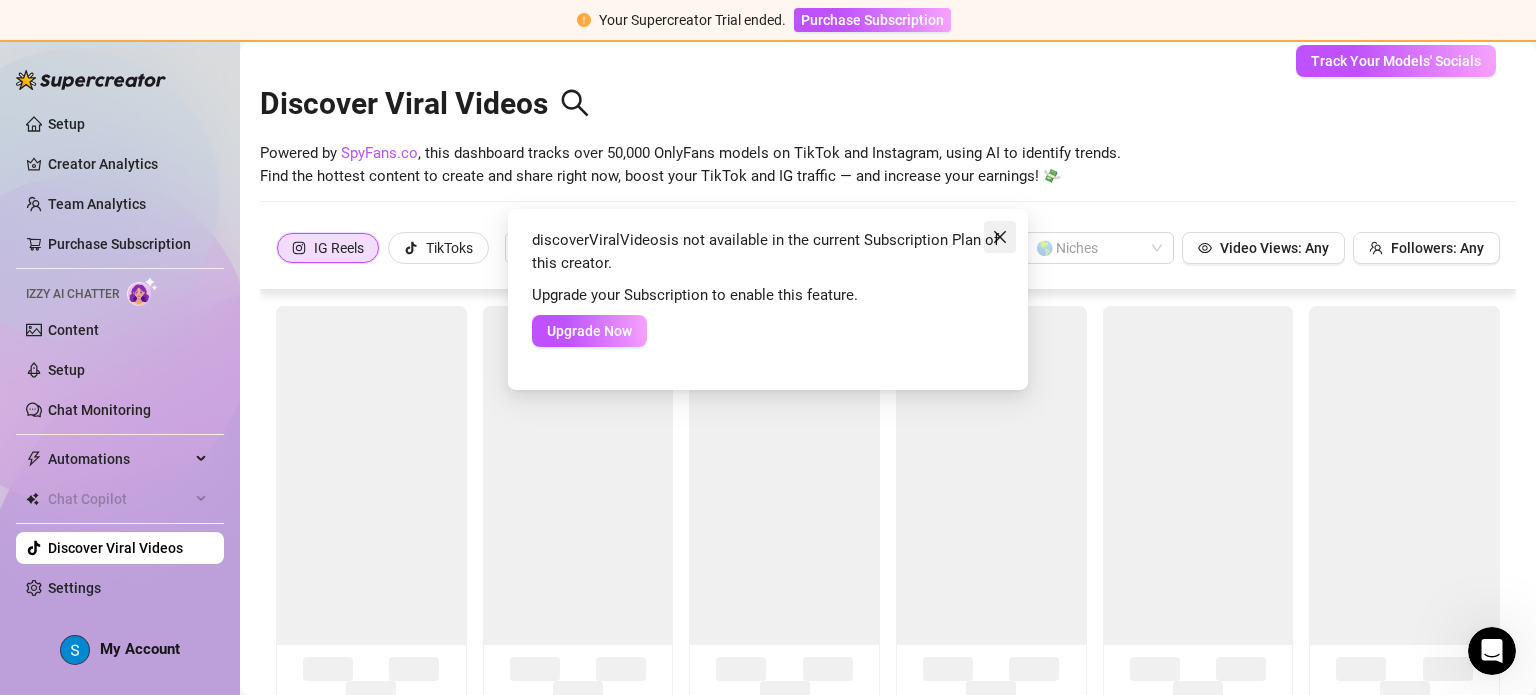 click at bounding box center (1000, 237) 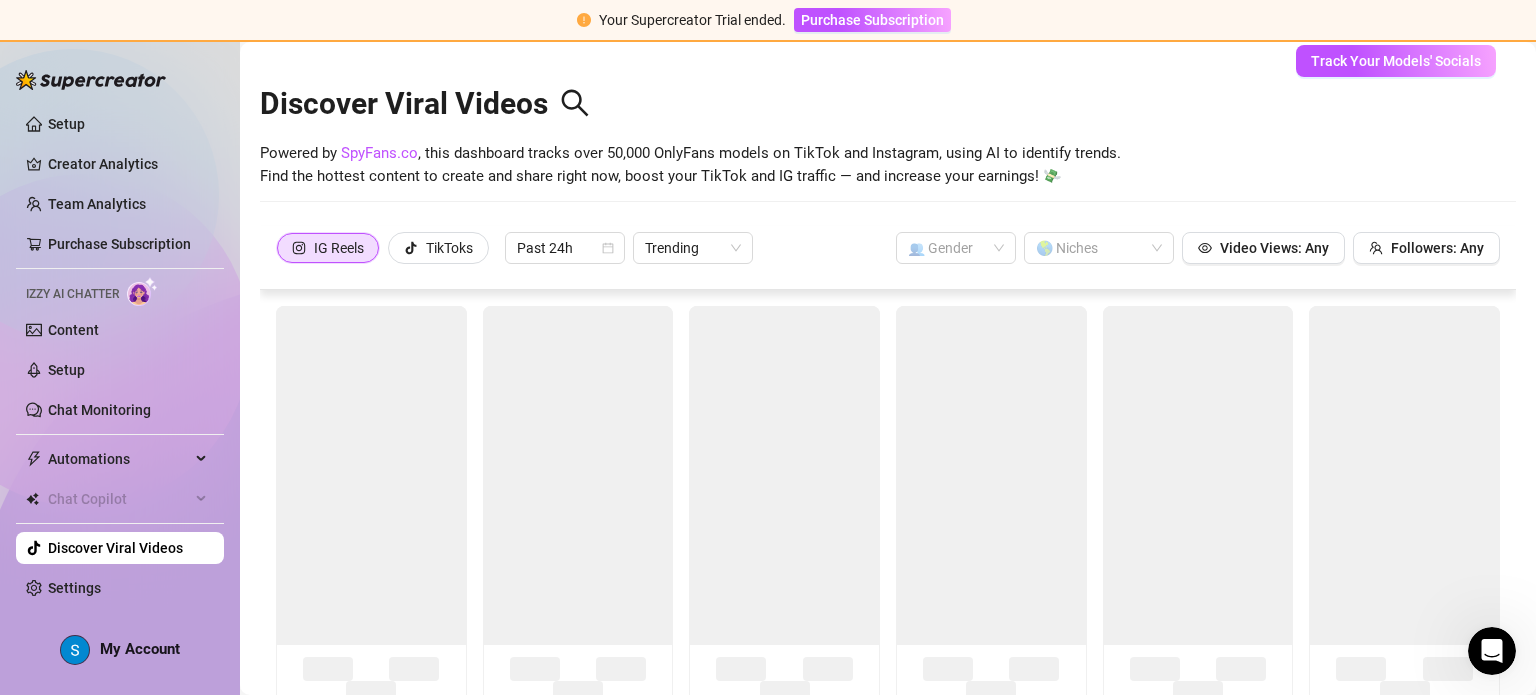 click on "My Account" at bounding box center [140, 649] 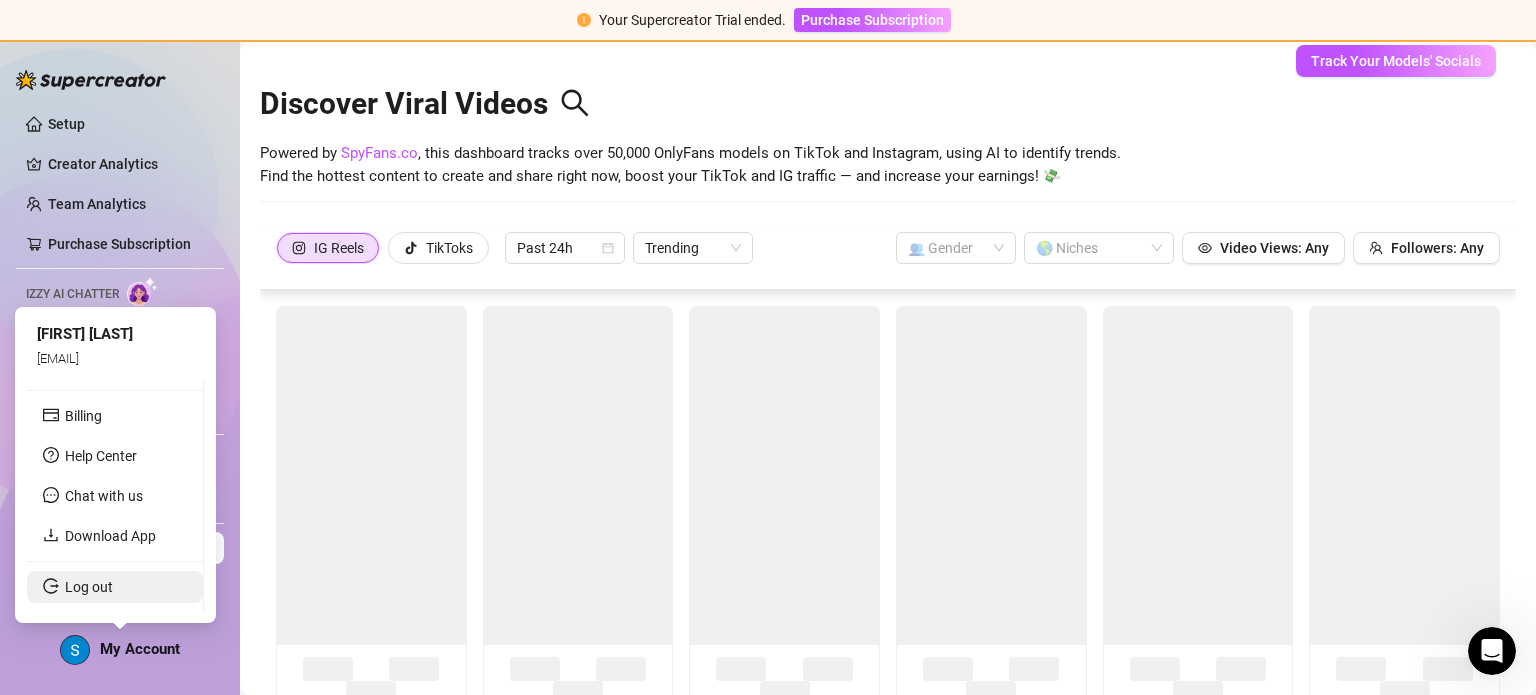 click on "Log out" at bounding box center (89, 587) 